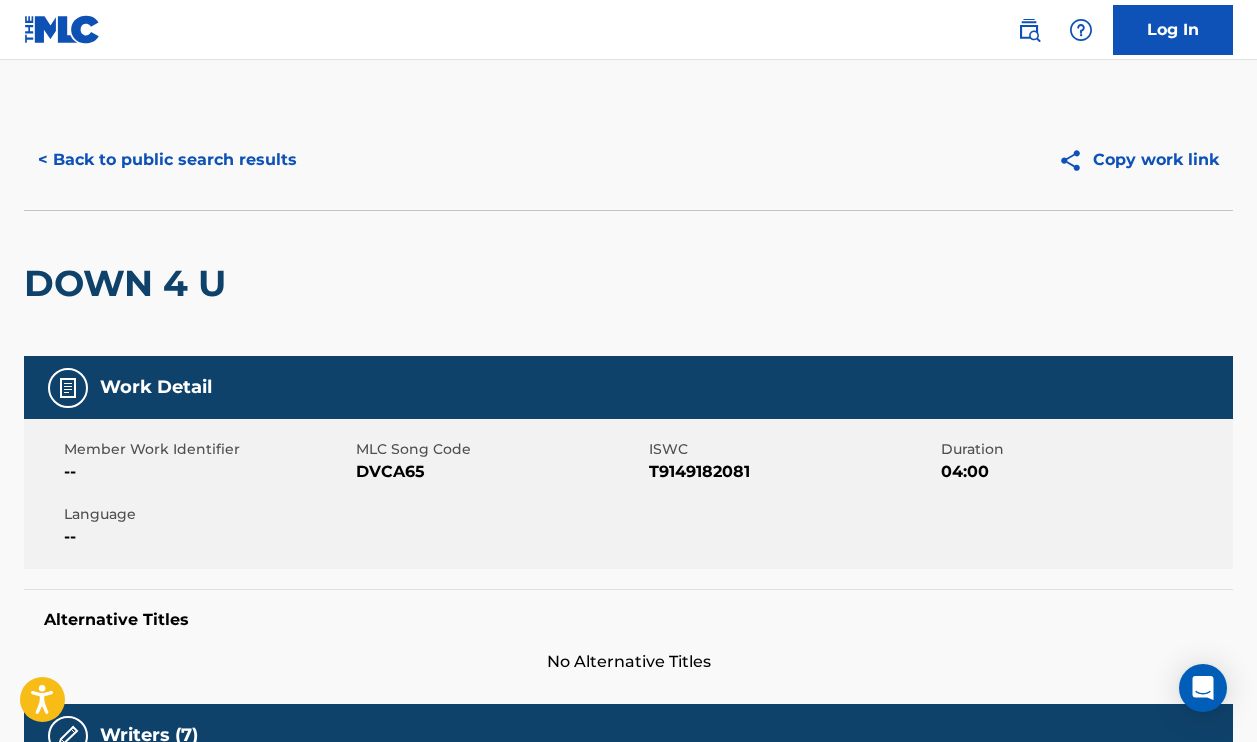 scroll, scrollTop: 0, scrollLeft: 0, axis: both 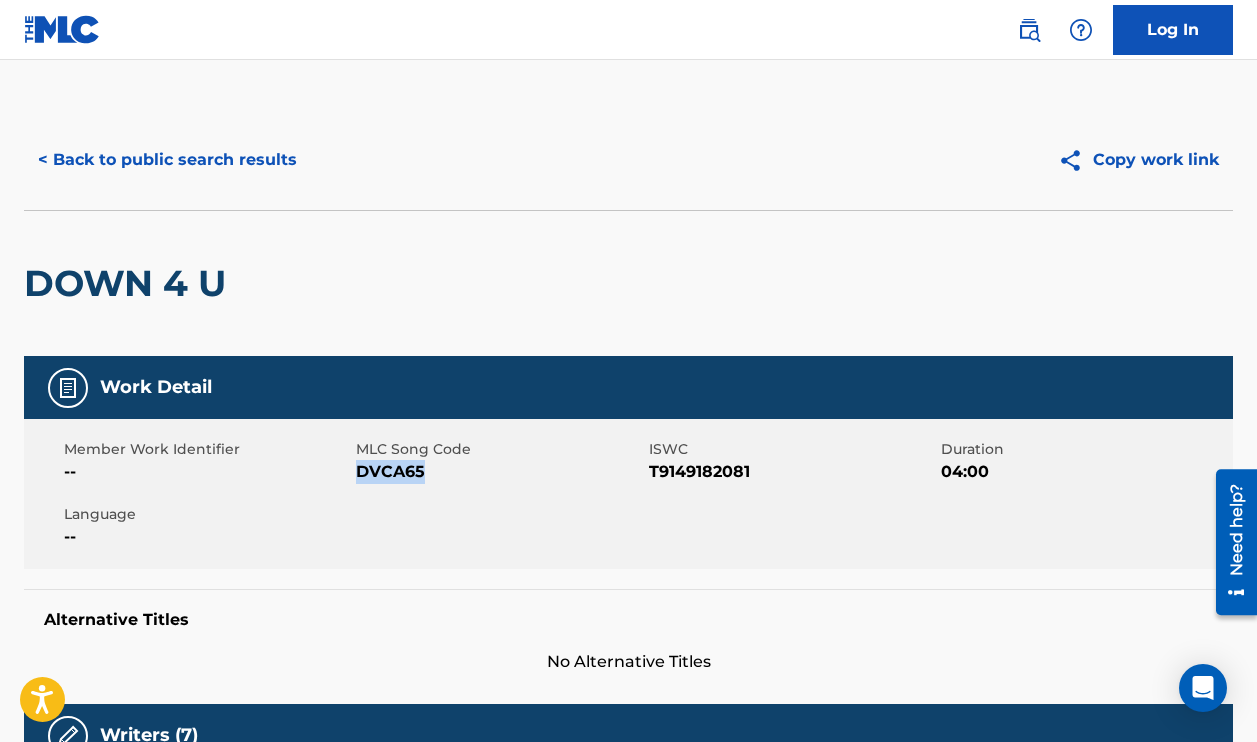 click on "< Back to public search results" at bounding box center (167, 160) 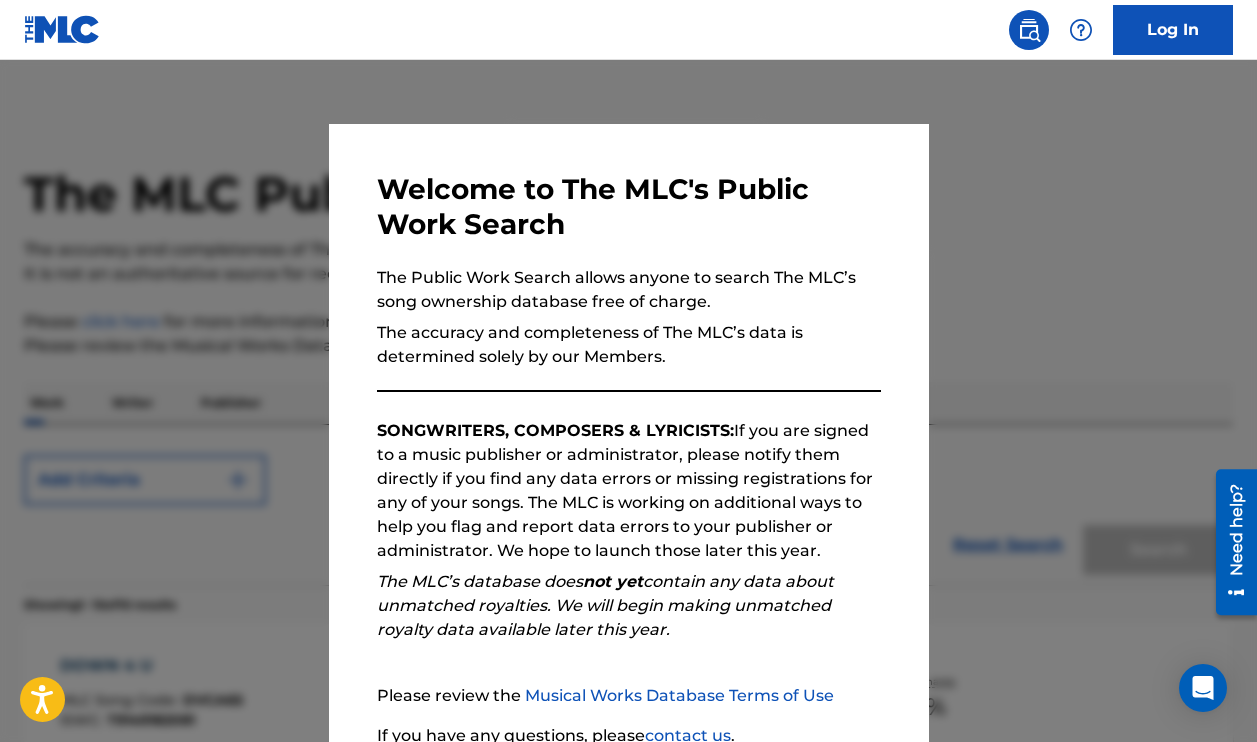scroll, scrollTop: 550, scrollLeft: 0, axis: vertical 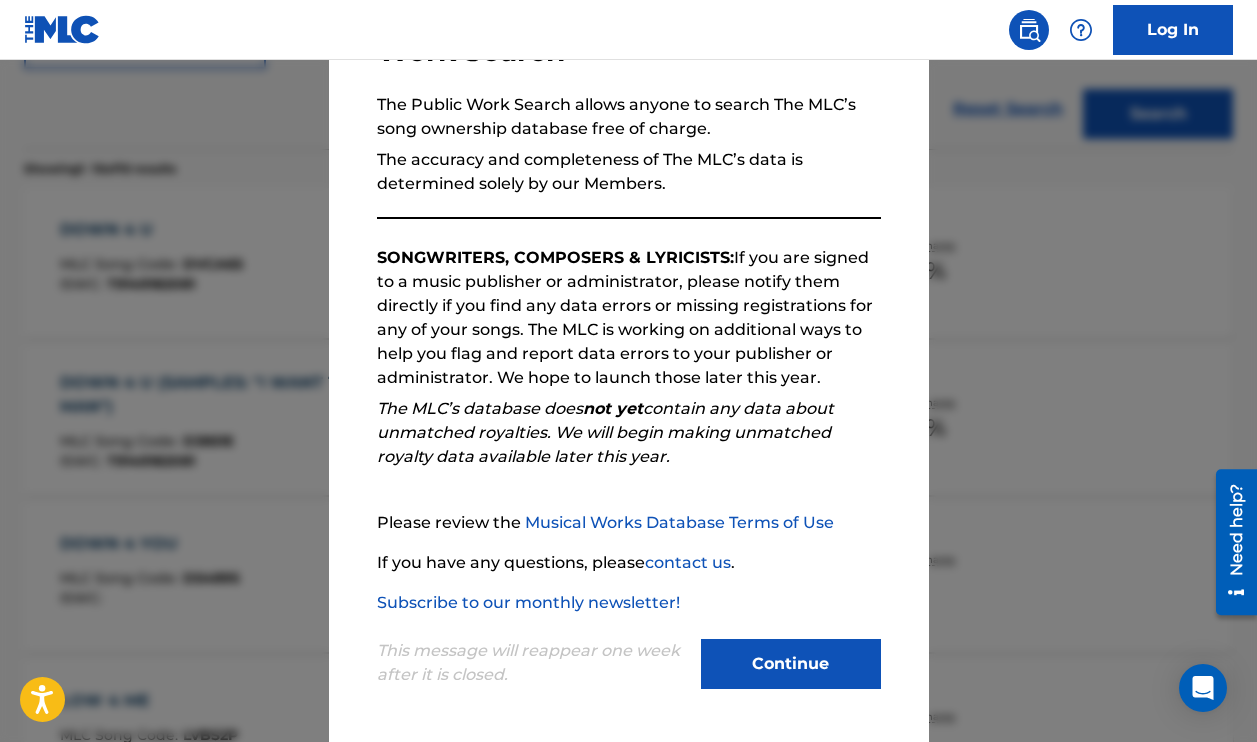 click on "Continue" at bounding box center [791, 664] 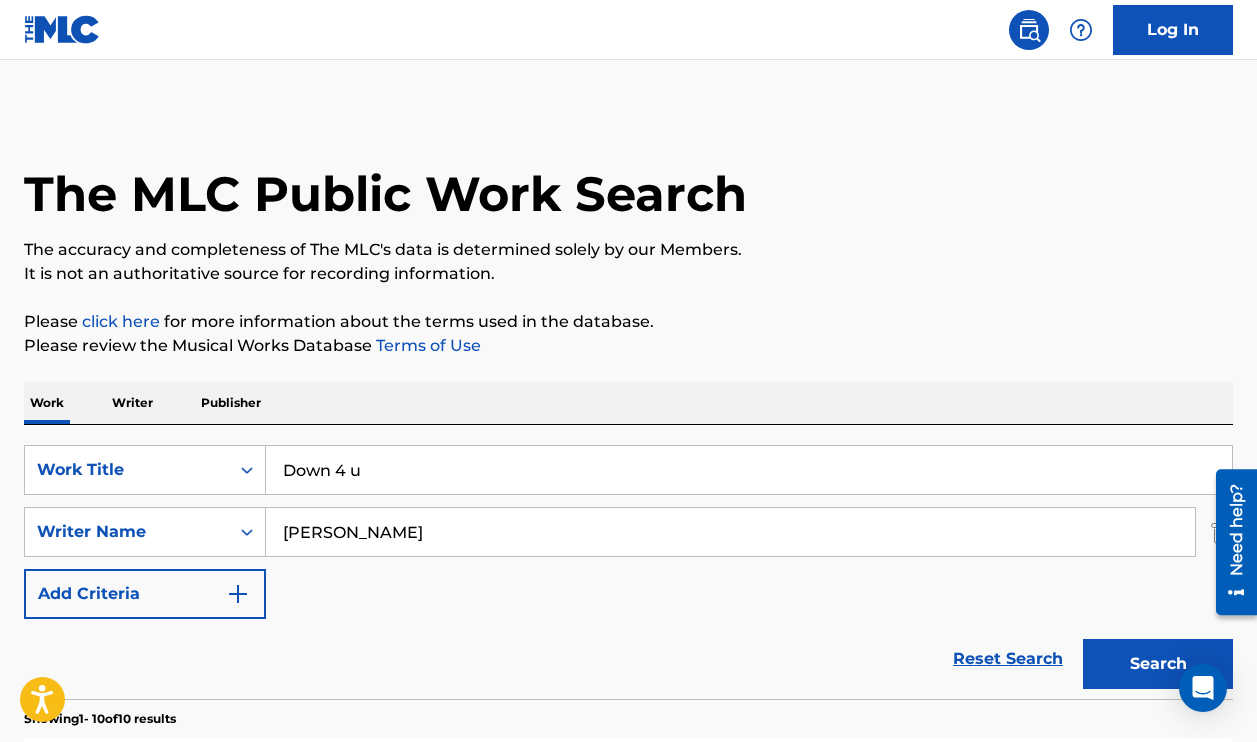 scroll, scrollTop: -1, scrollLeft: 0, axis: vertical 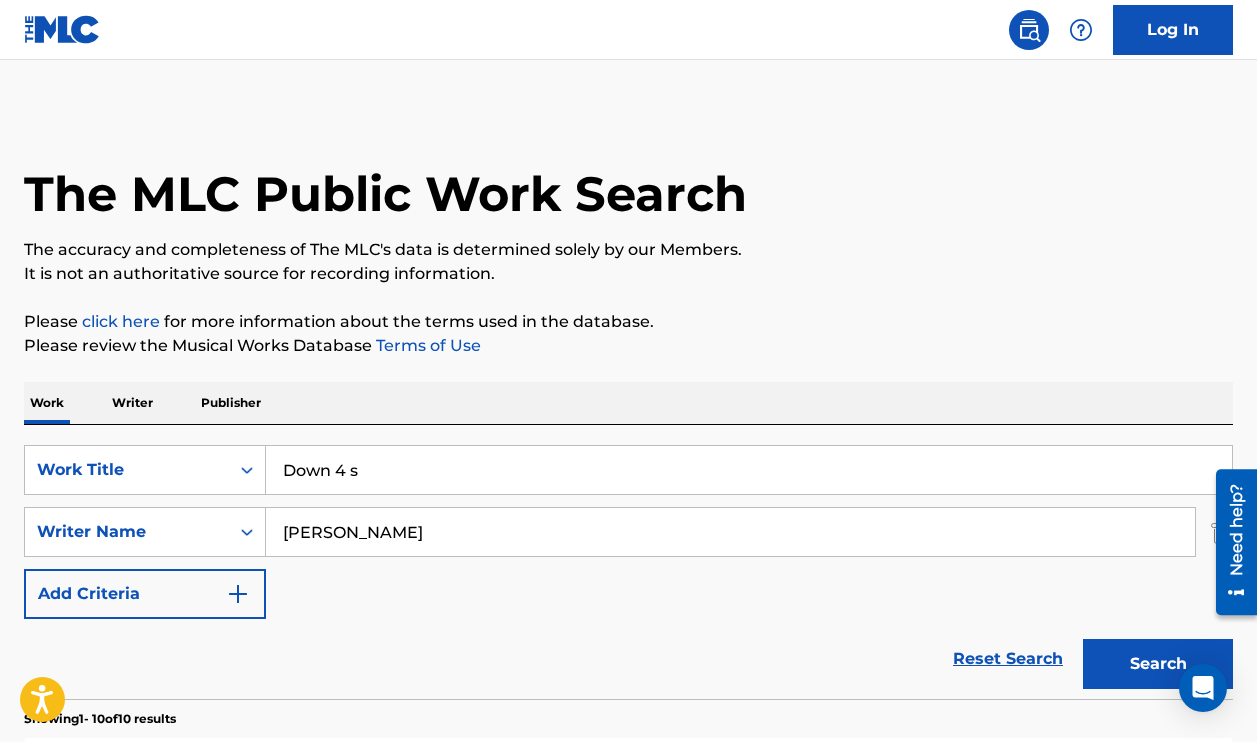 click on "Down 4 s" at bounding box center [749, 470] 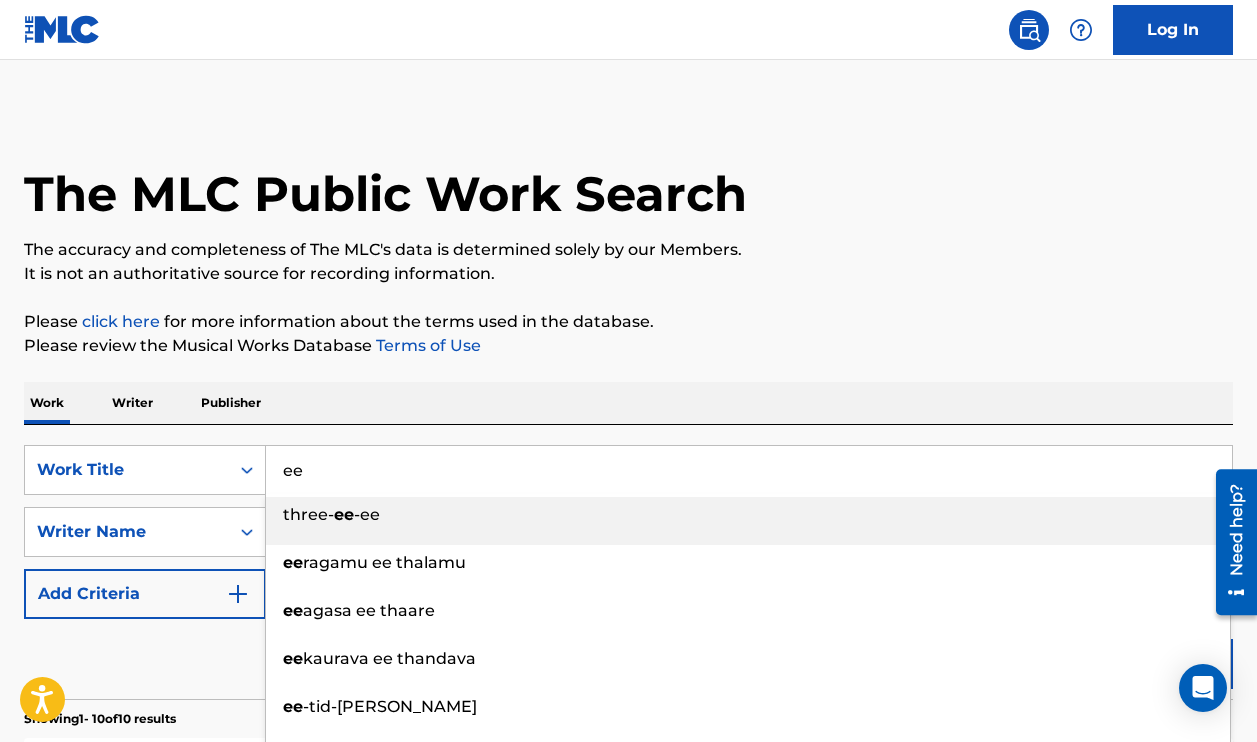 type on "e" 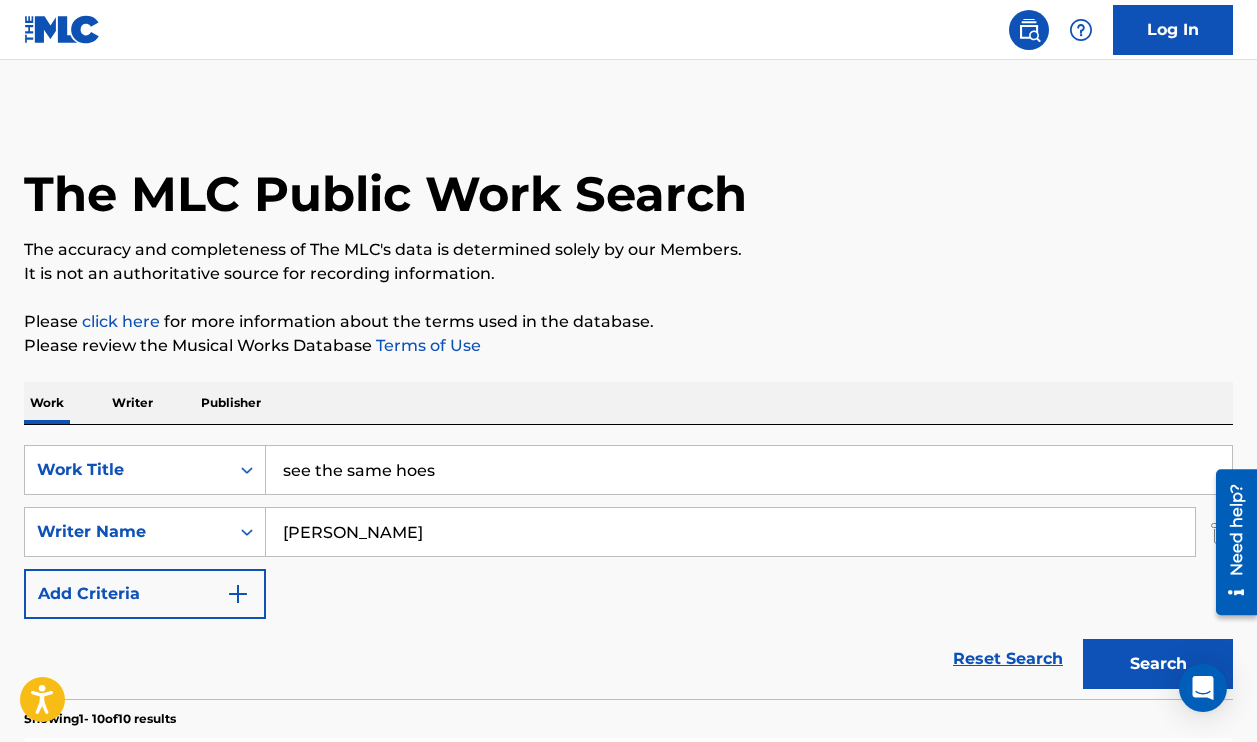 type on "see the same hoes" 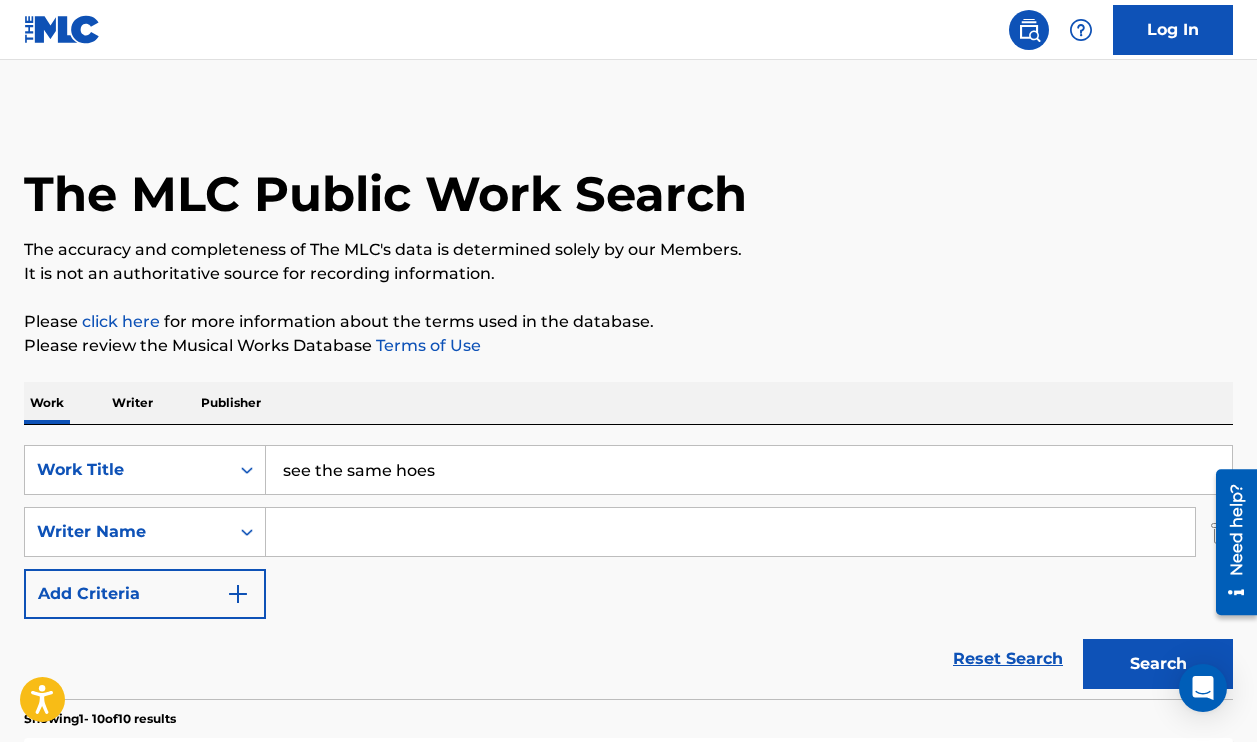 paste on "[PERSON_NAME], [PERSON_NAME]" 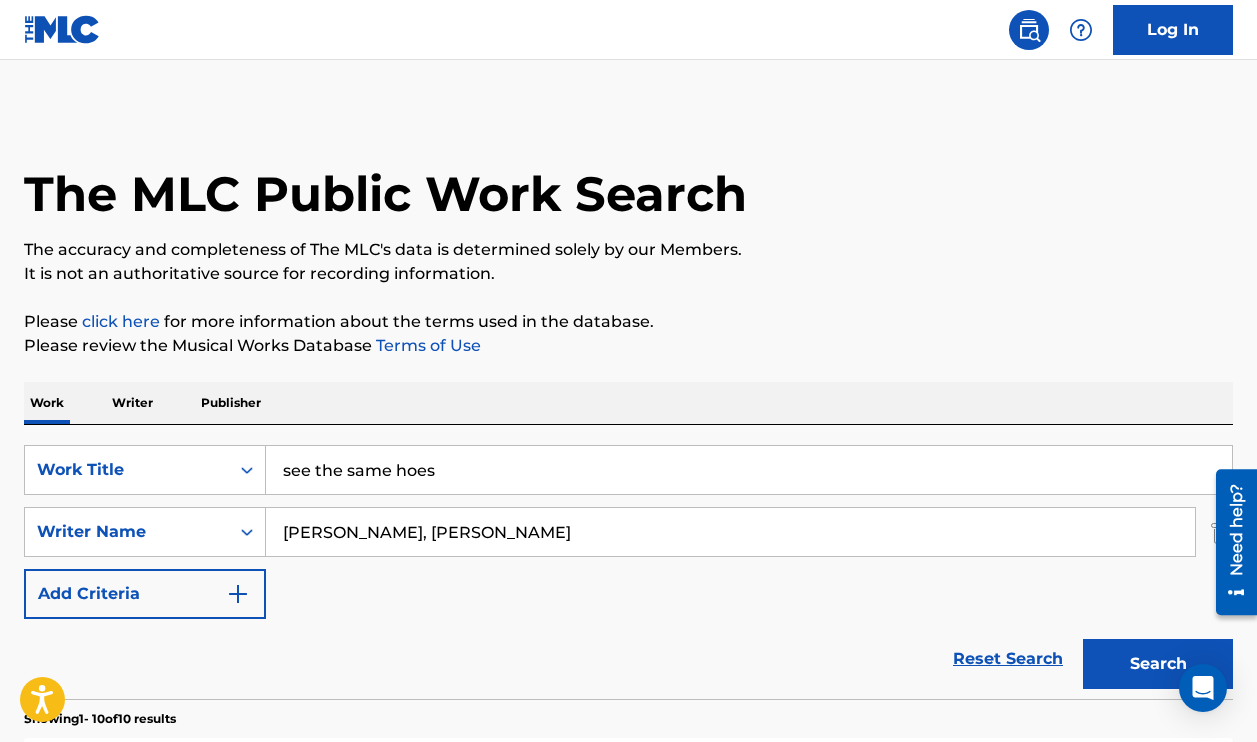 drag, startPoint x: 614, startPoint y: 533, endPoint x: 440, endPoint y: 533, distance: 174 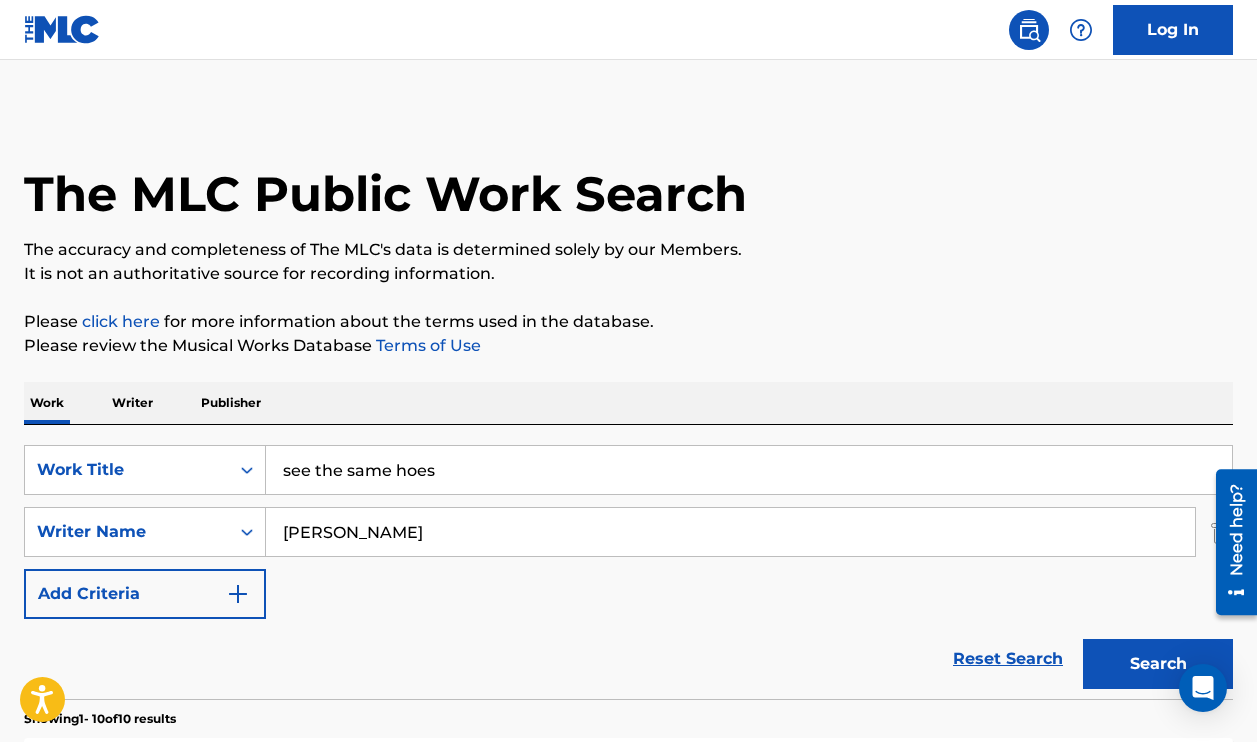 type on "[PERSON_NAME]" 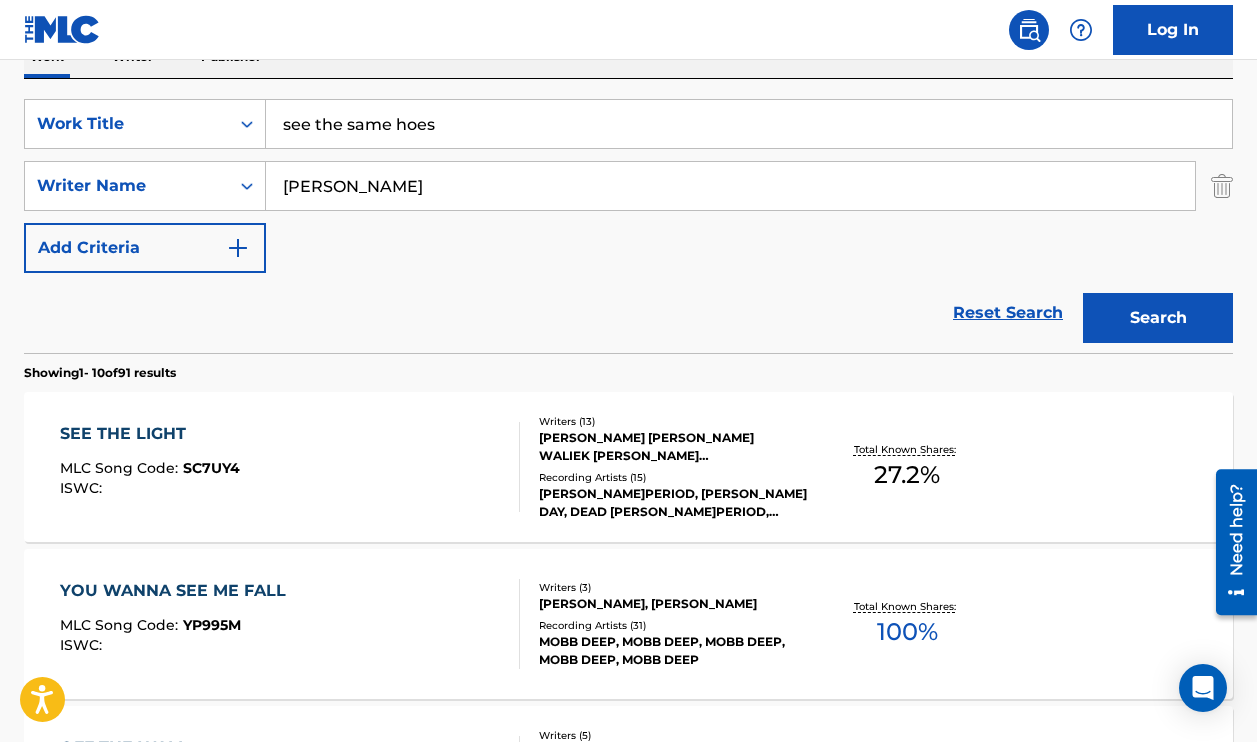 scroll, scrollTop: 288, scrollLeft: 0, axis: vertical 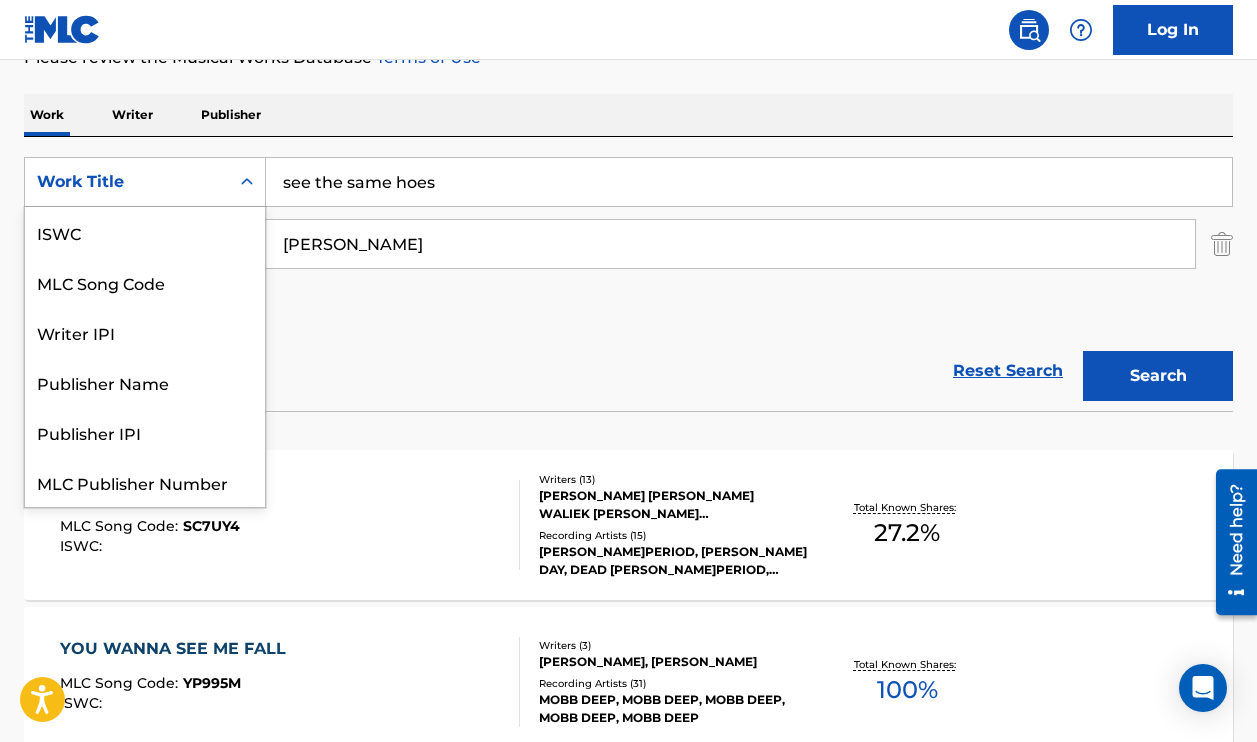 click on "Work Title" at bounding box center [127, 182] 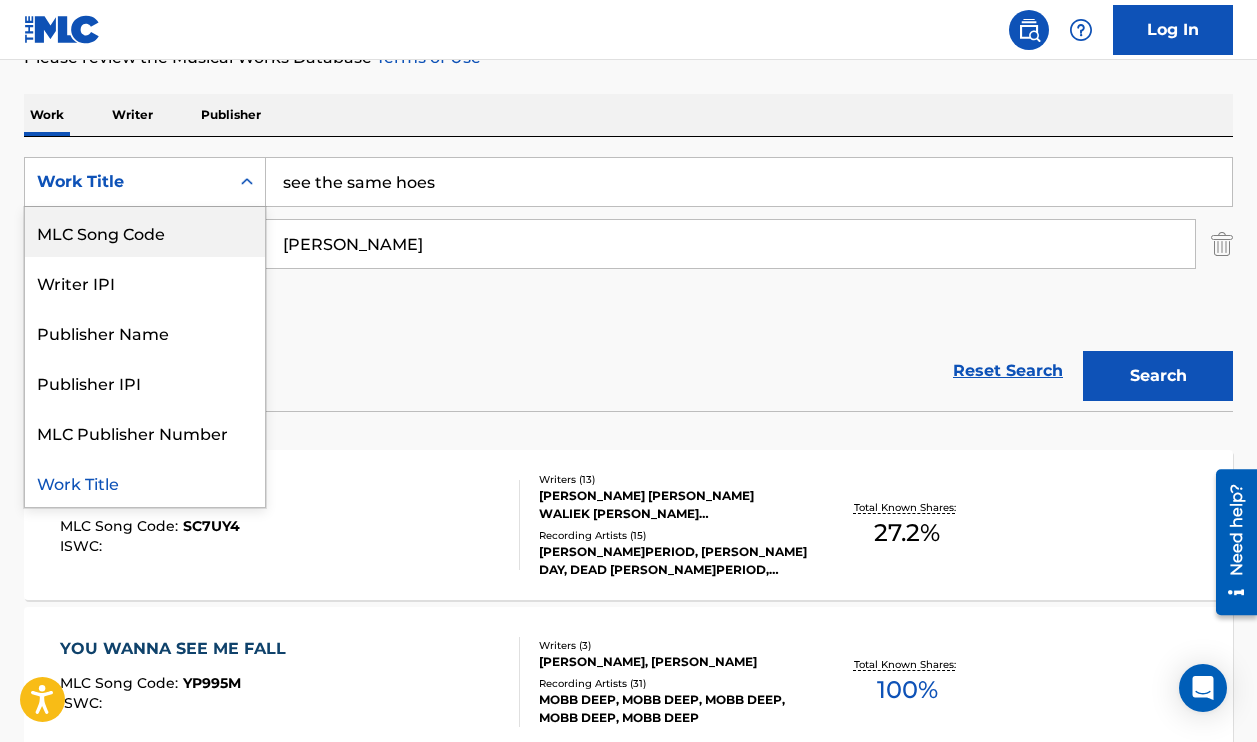 click on "MLC Song Code" at bounding box center (145, 232) 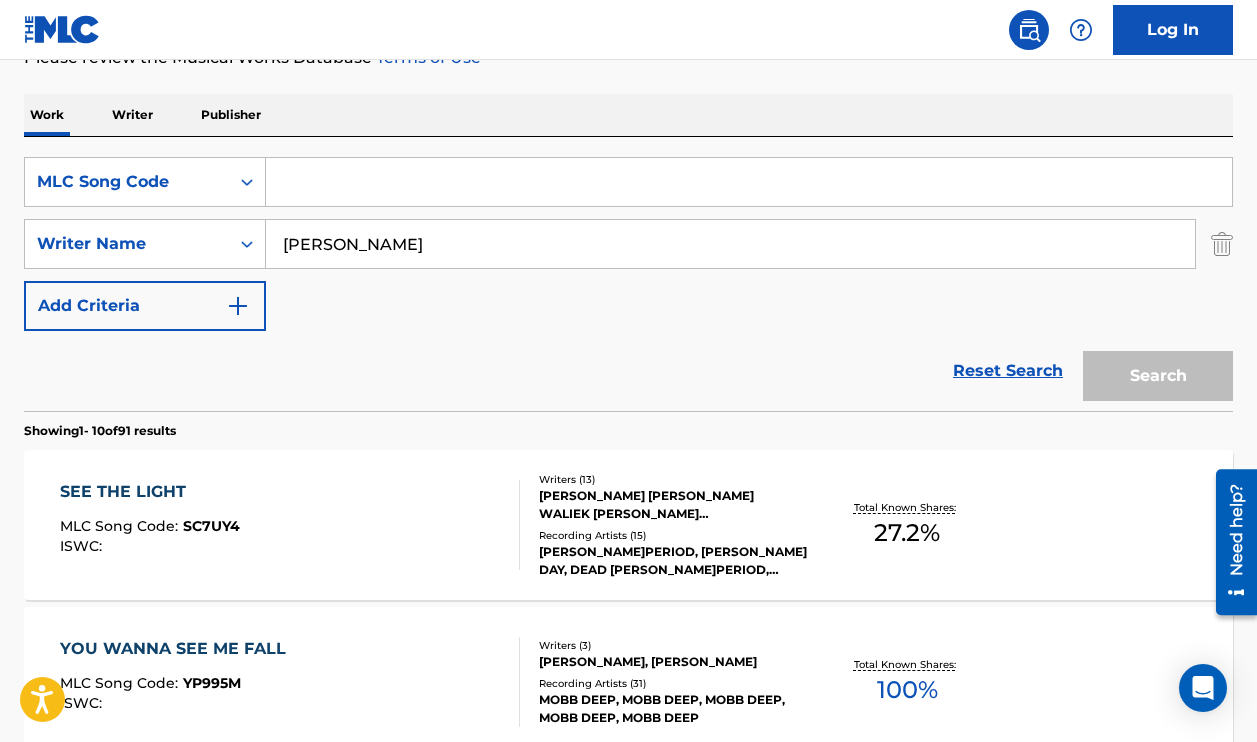 click at bounding box center [749, 182] 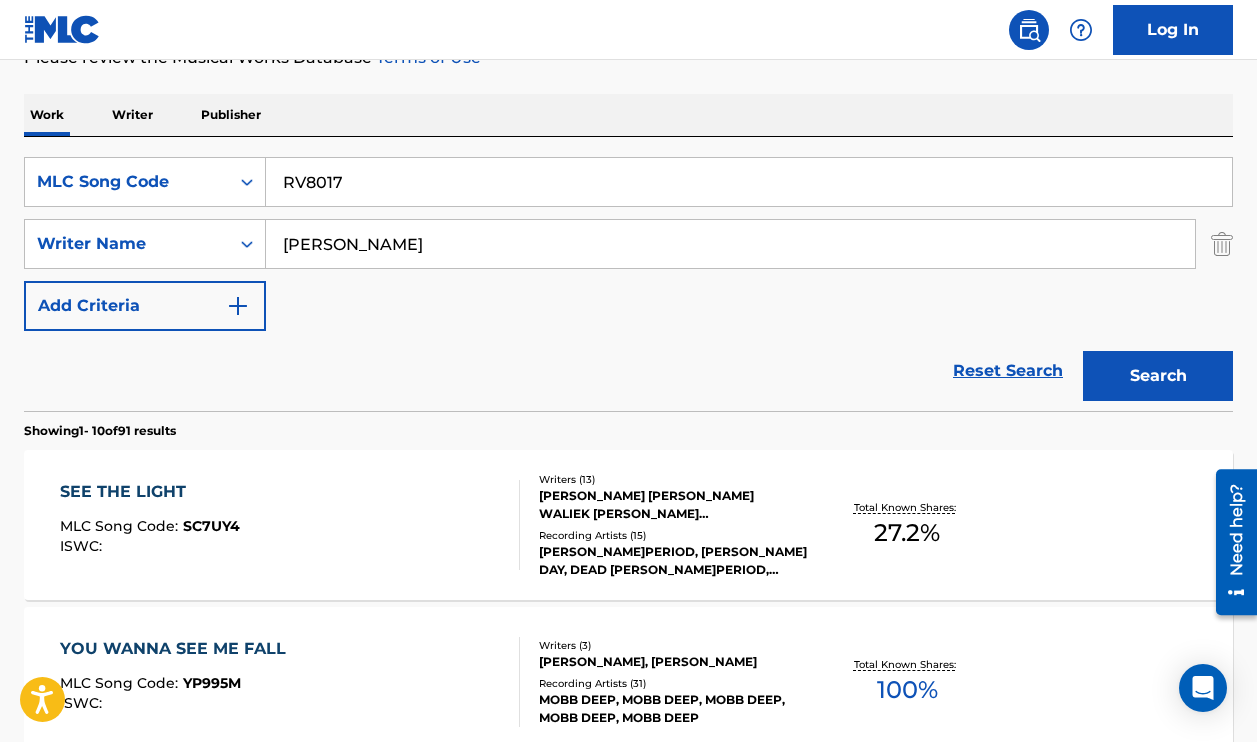 type on "RV8017" 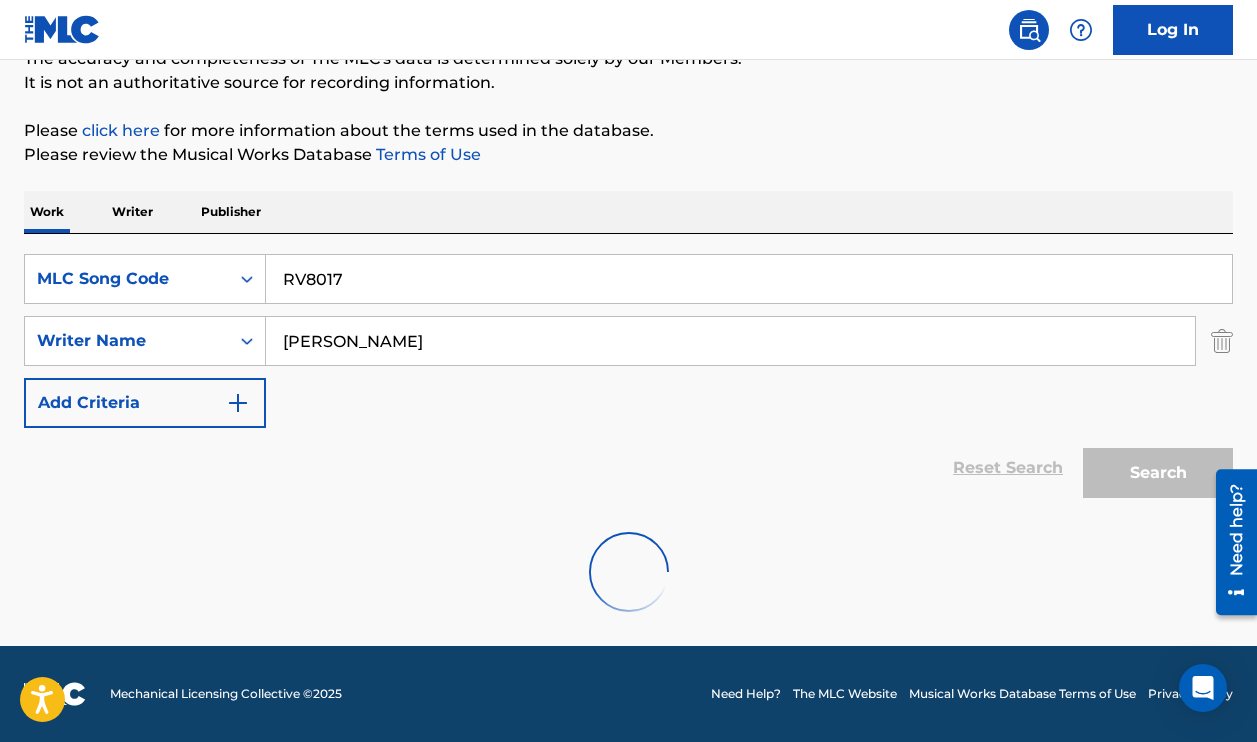 scroll, scrollTop: 126, scrollLeft: 0, axis: vertical 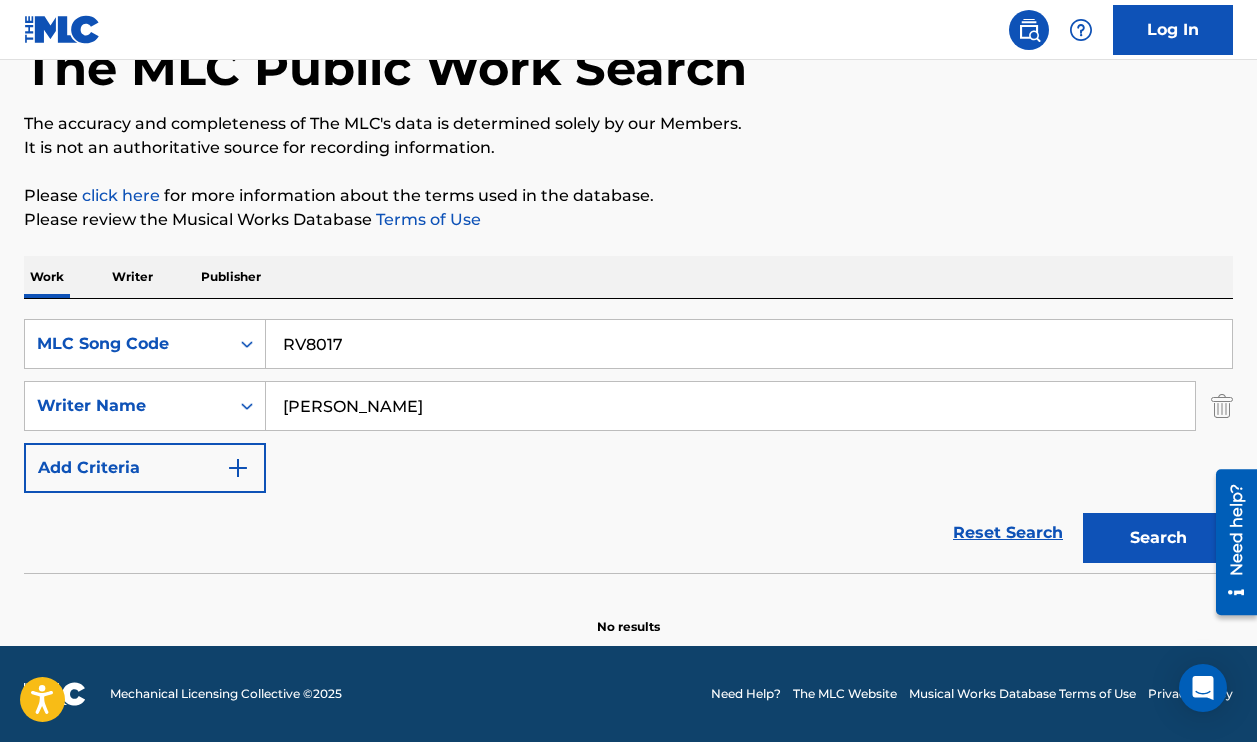 click on "[PERSON_NAME]" at bounding box center [730, 406] 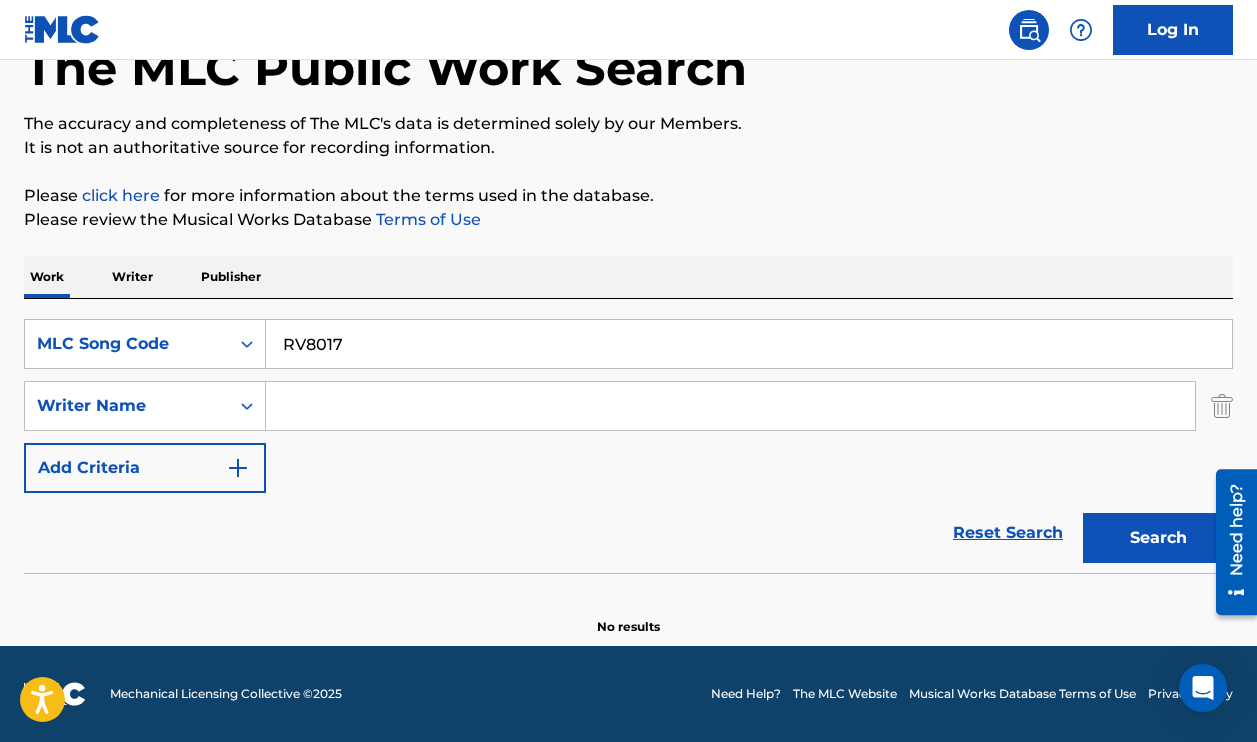 type 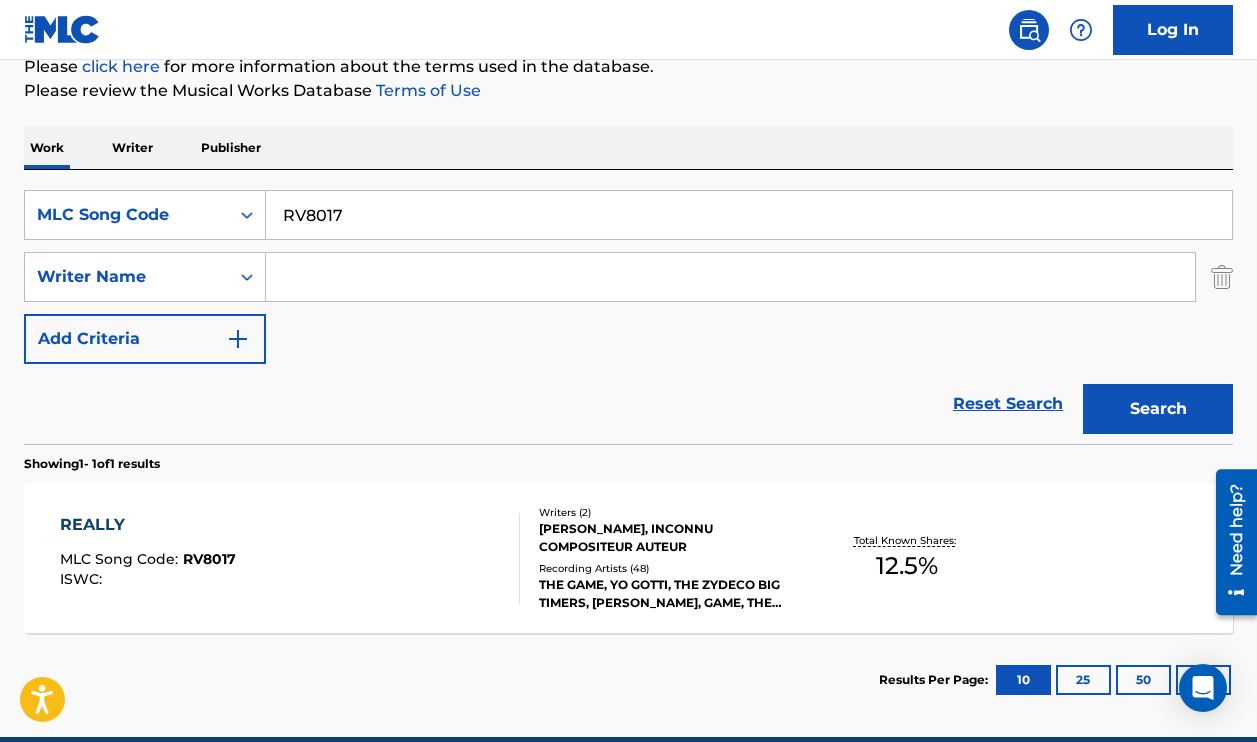 scroll, scrollTop: 281, scrollLeft: 0, axis: vertical 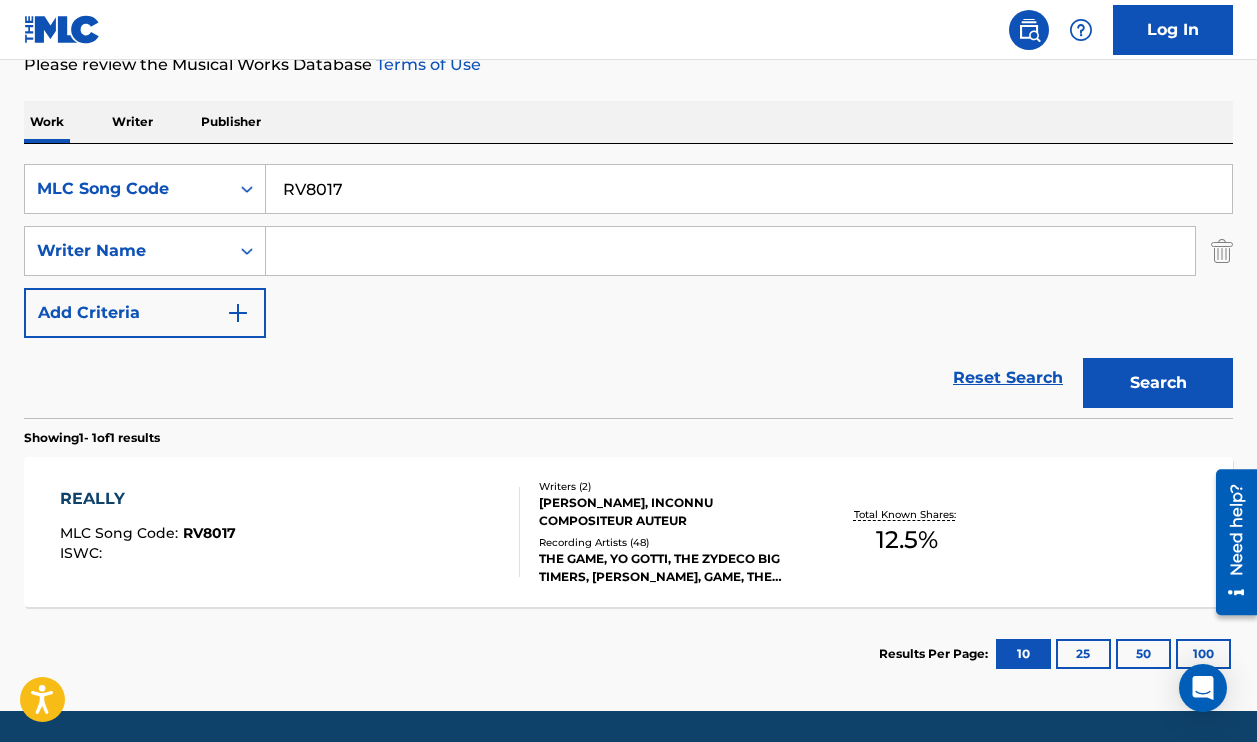 click on "RV8017" at bounding box center [749, 189] 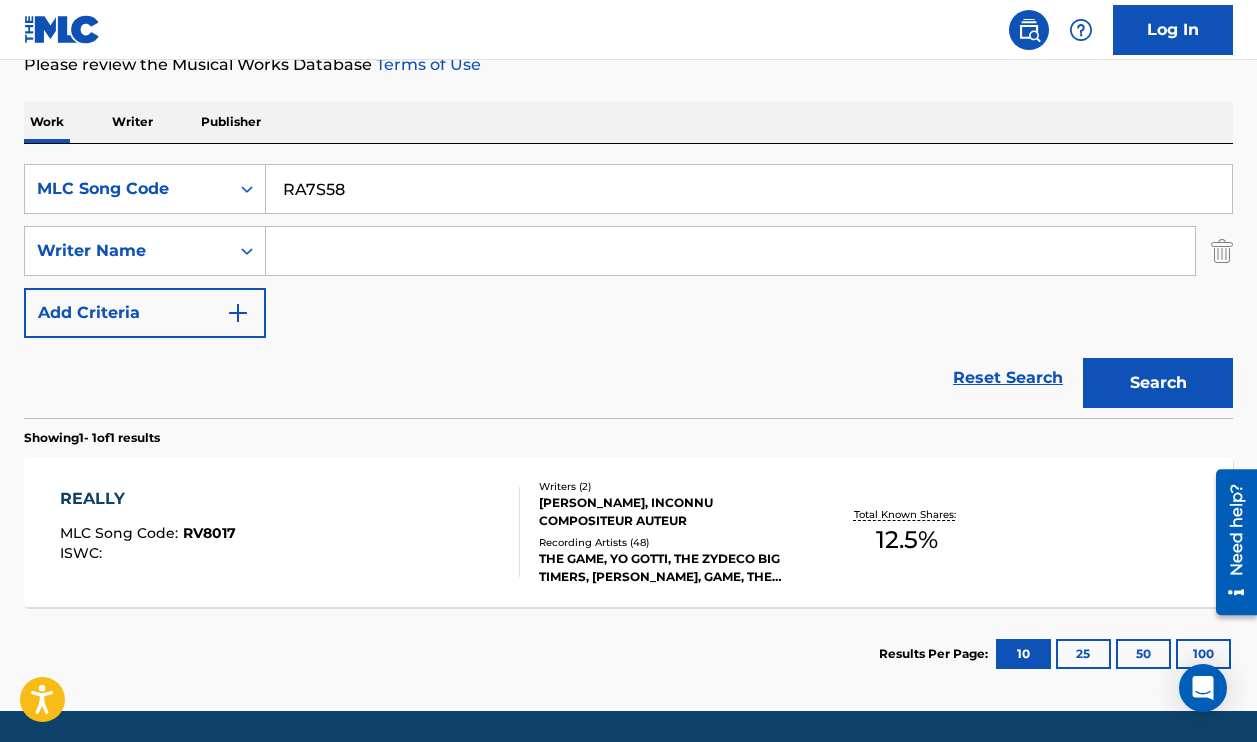 click on "Search" at bounding box center (1158, 383) 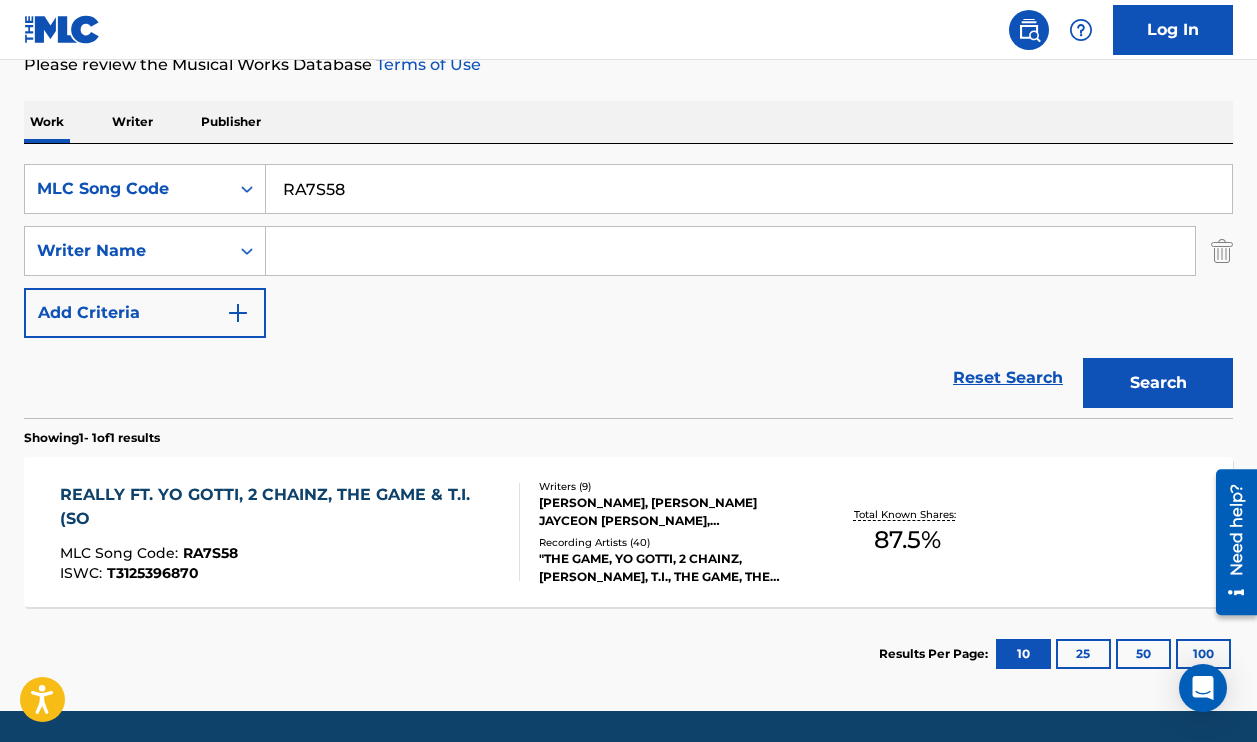 scroll, scrollTop: 283, scrollLeft: 0, axis: vertical 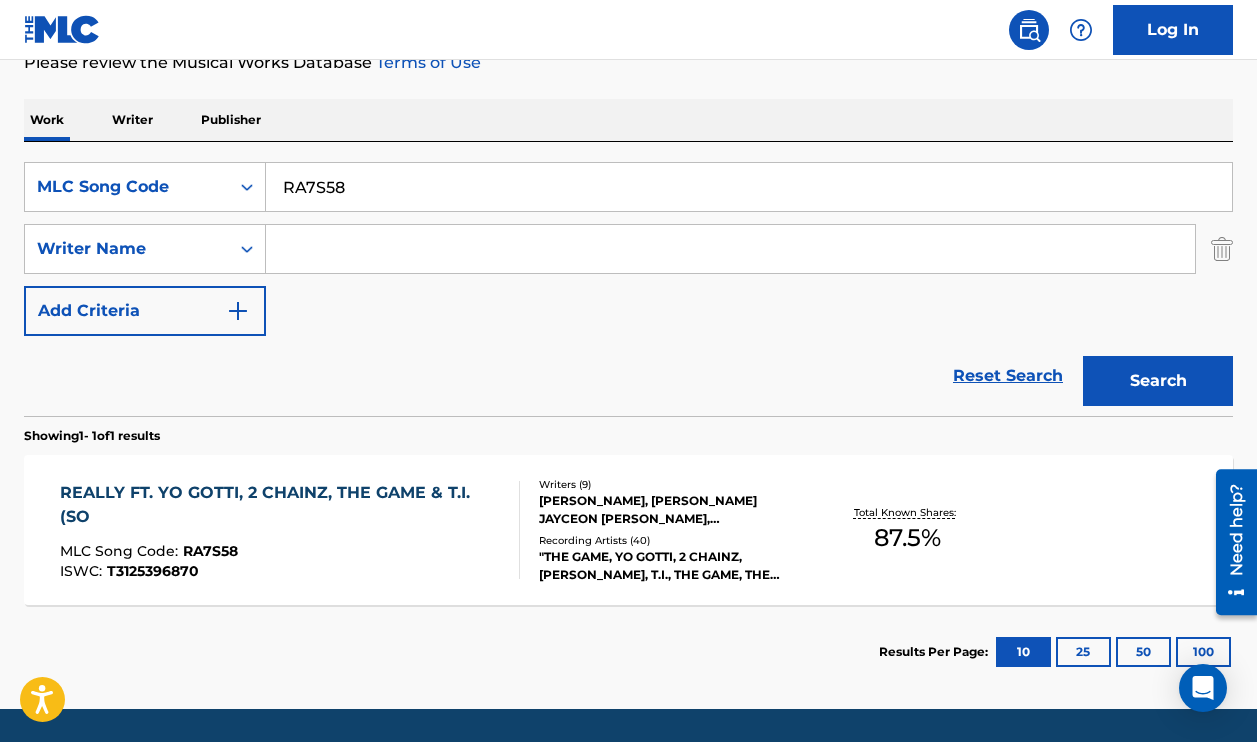 click on "RA7S58" at bounding box center (749, 187) 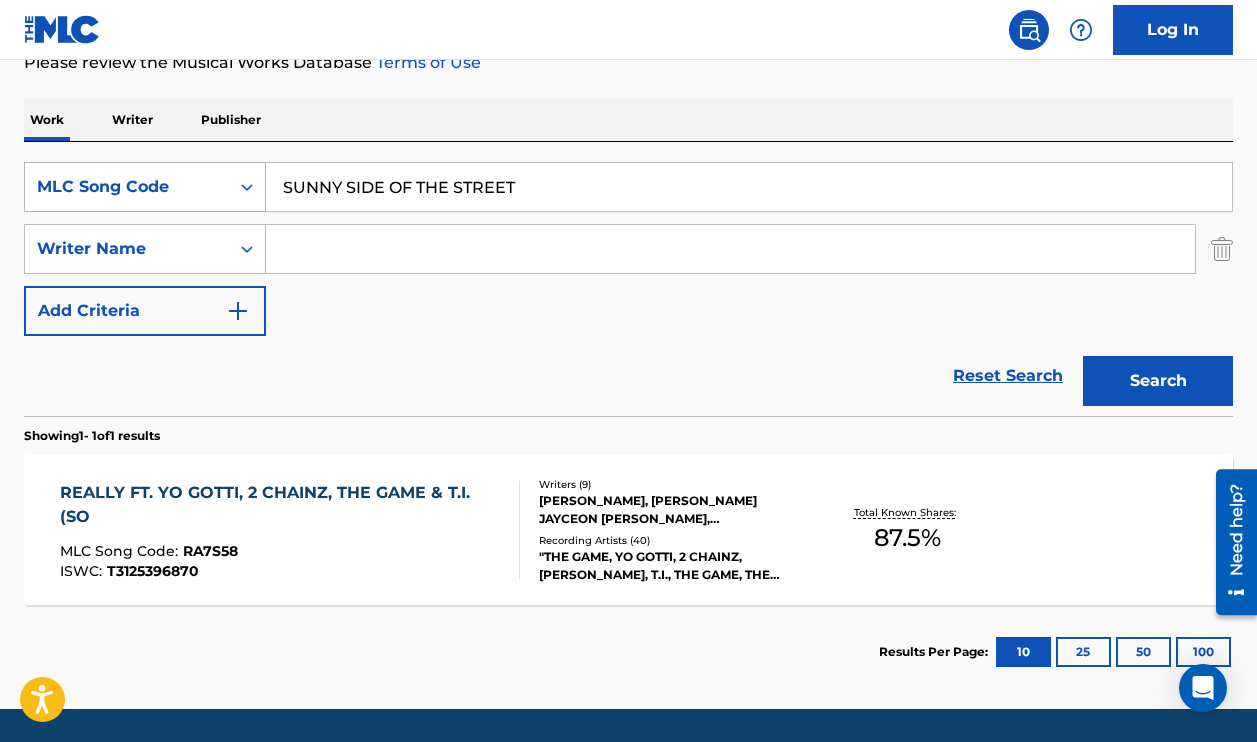 type on "SUNNY SIDE OF THE STREET" 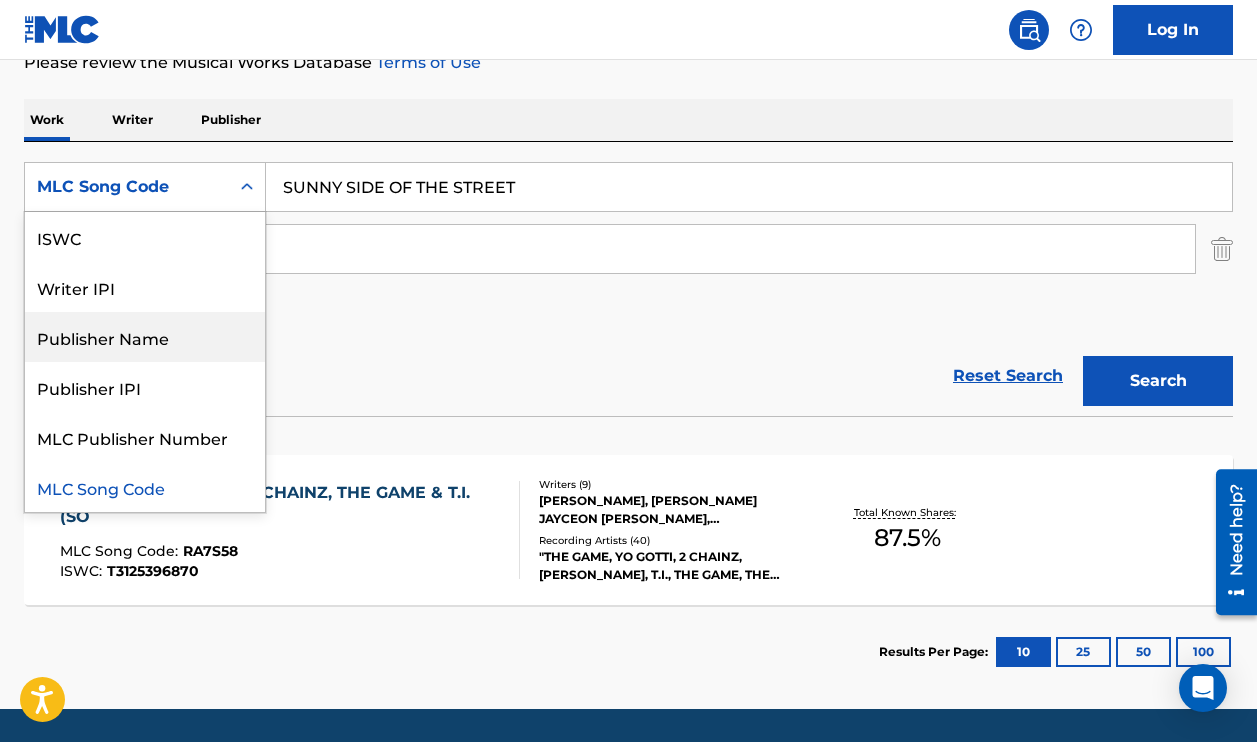 scroll, scrollTop: 0, scrollLeft: 0, axis: both 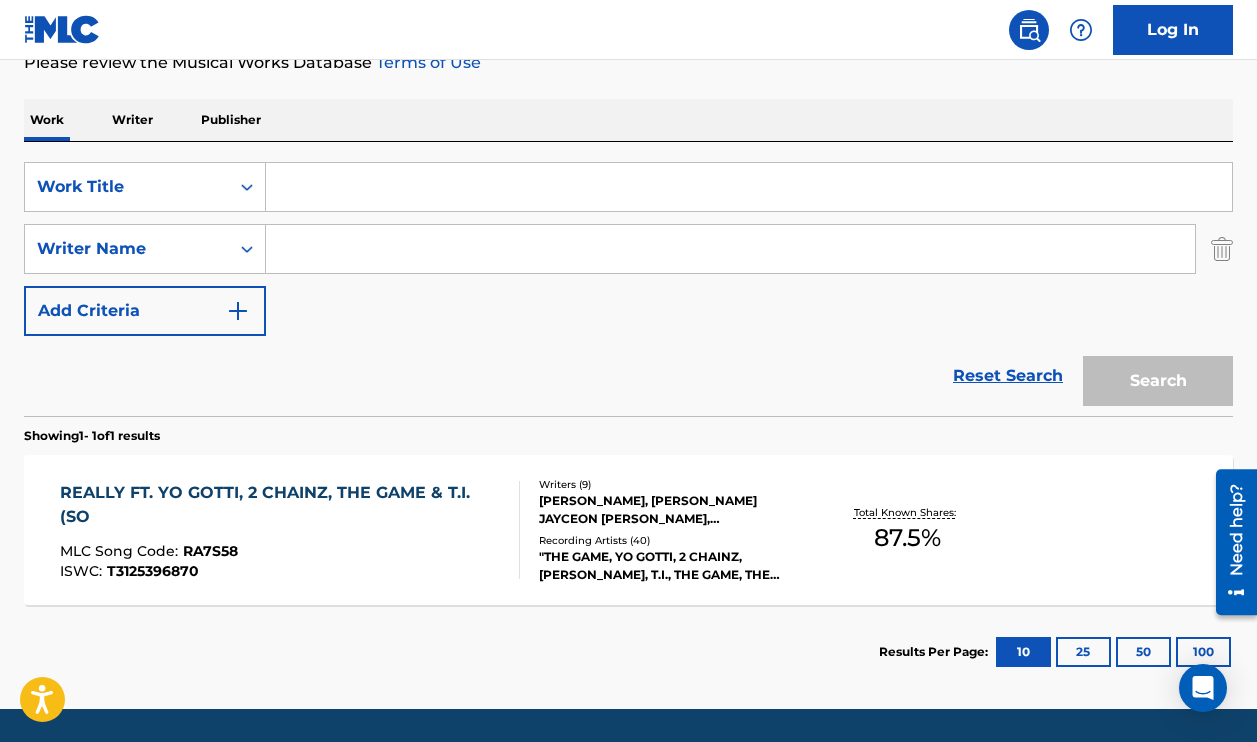 click at bounding box center [749, 187] 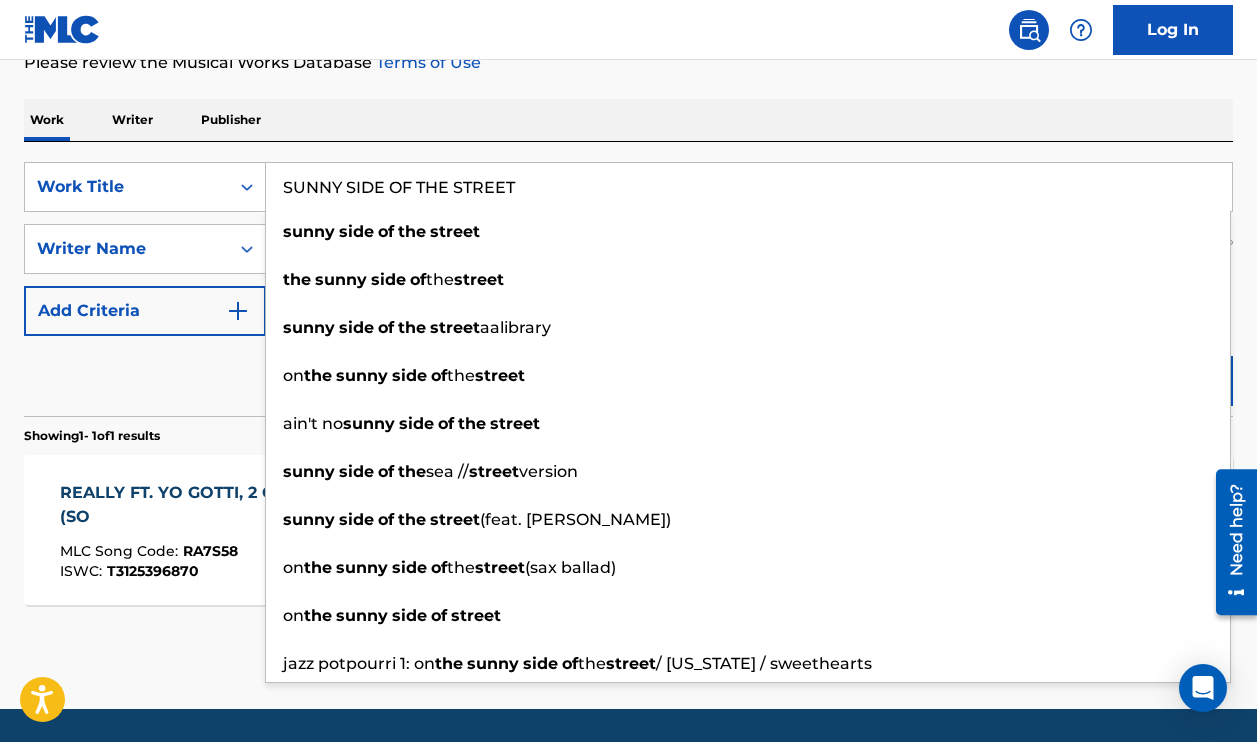 type on "SUNNY SIDE OF THE STREET" 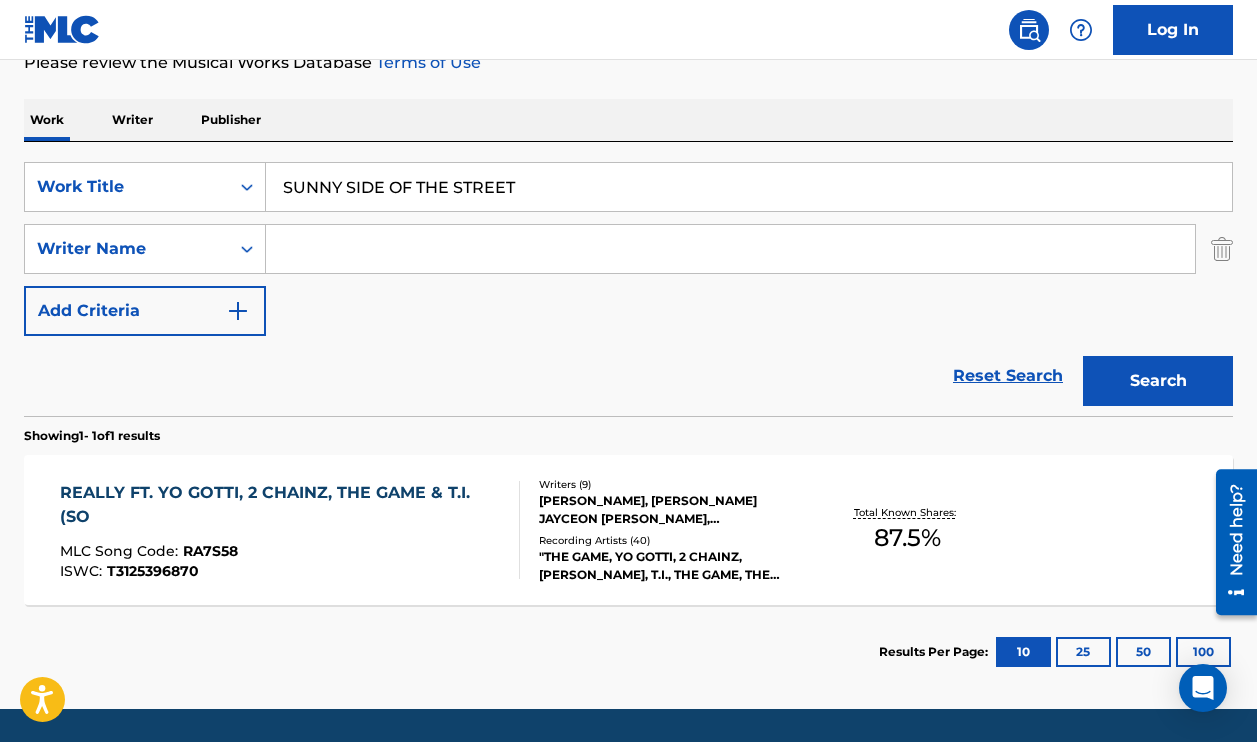 click at bounding box center (730, 249) 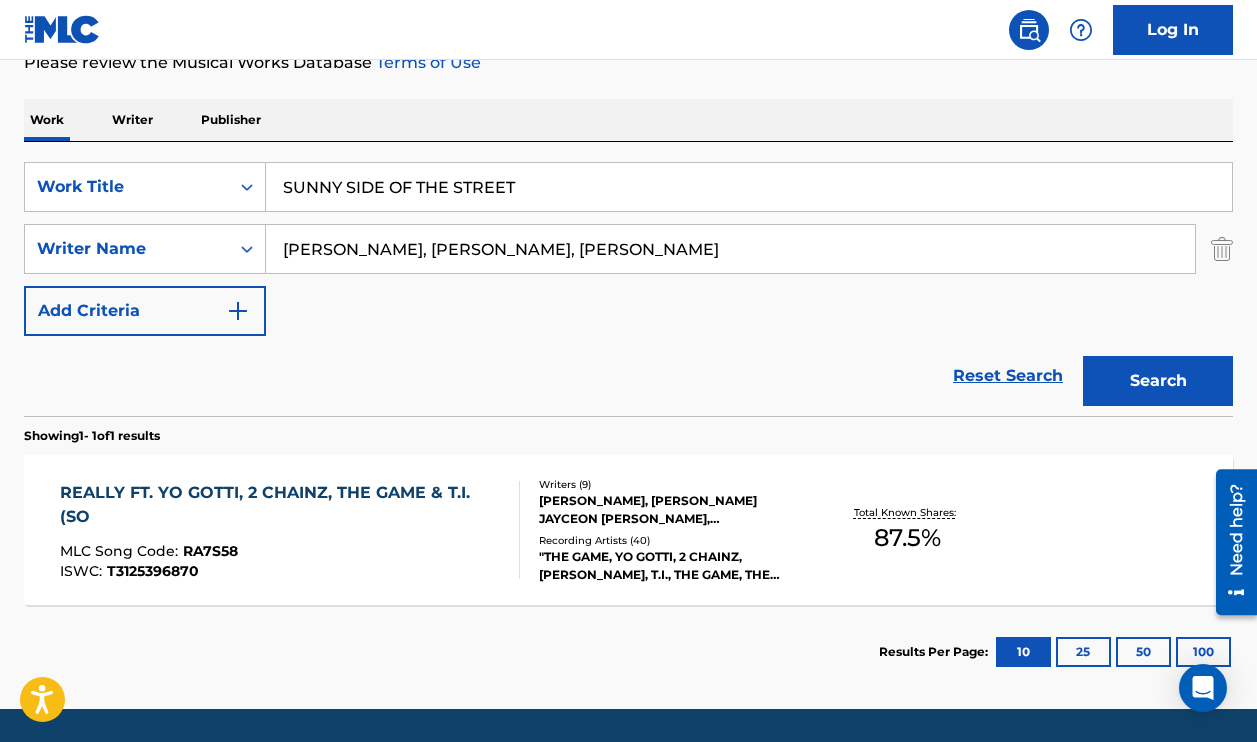 drag, startPoint x: 714, startPoint y: 243, endPoint x: 405, endPoint y: 249, distance: 309.05826 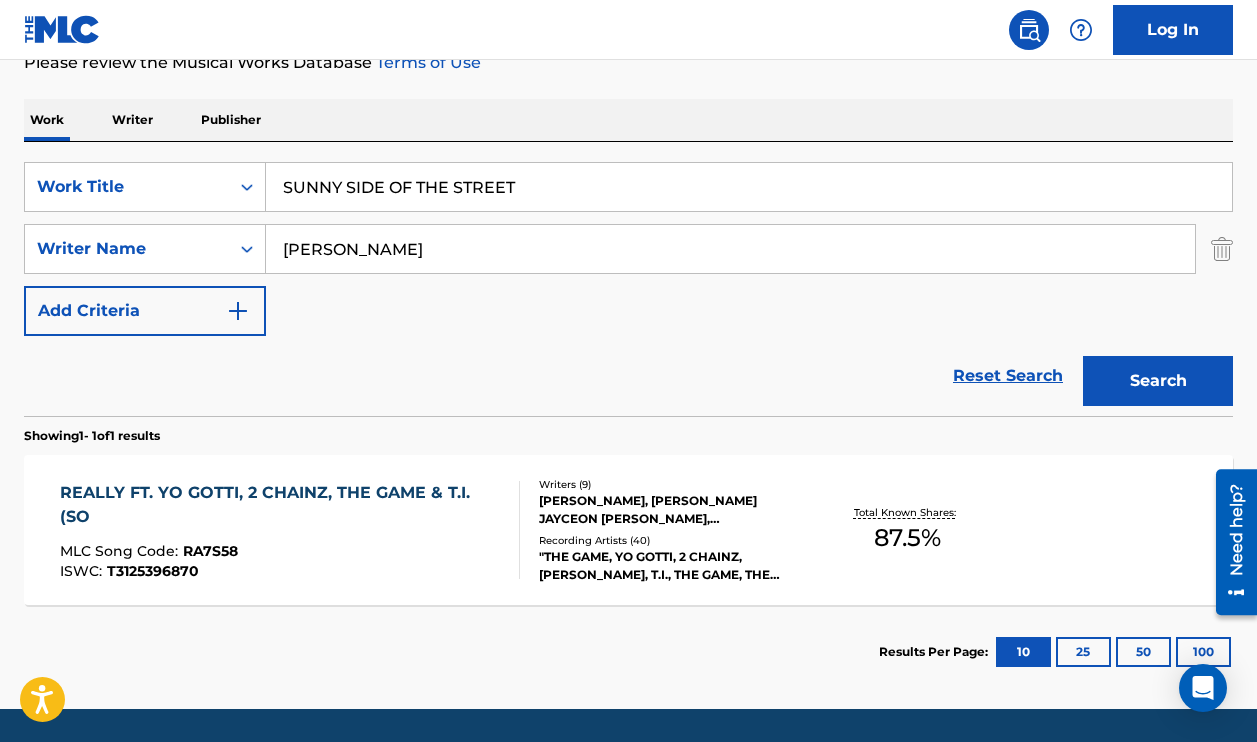 type on "[PERSON_NAME]" 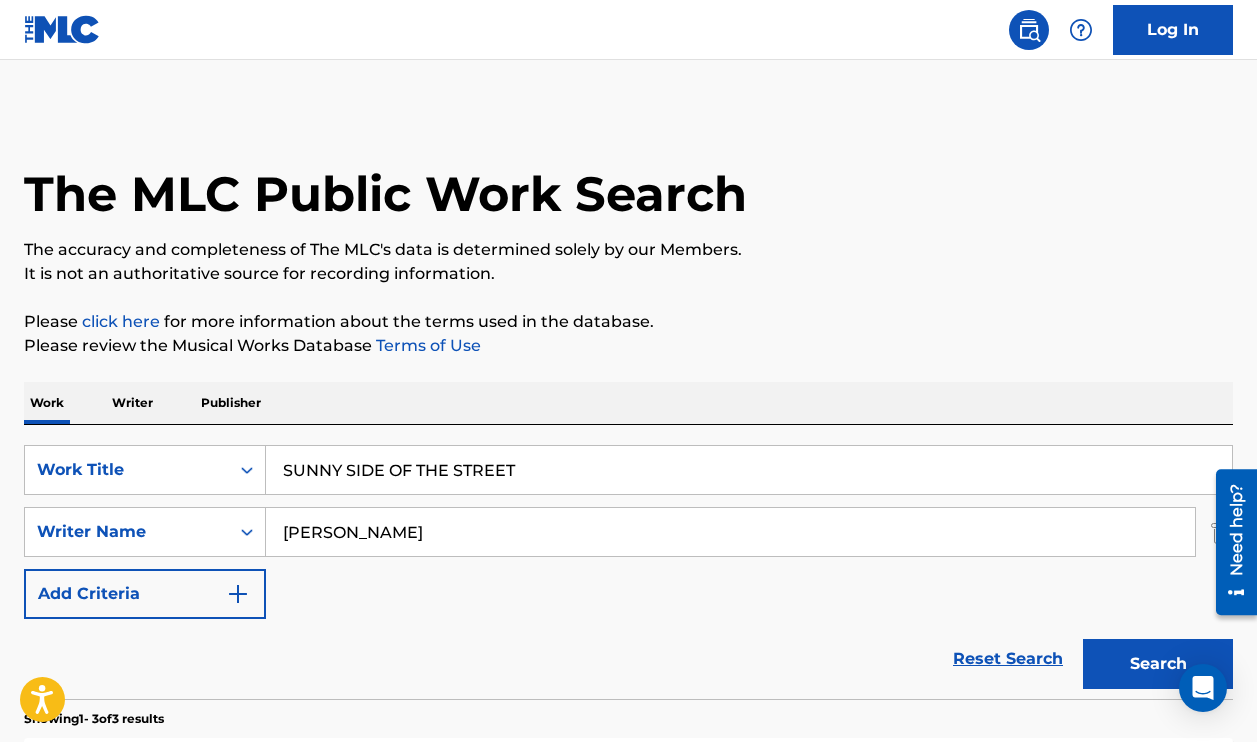 scroll, scrollTop: 319, scrollLeft: 0, axis: vertical 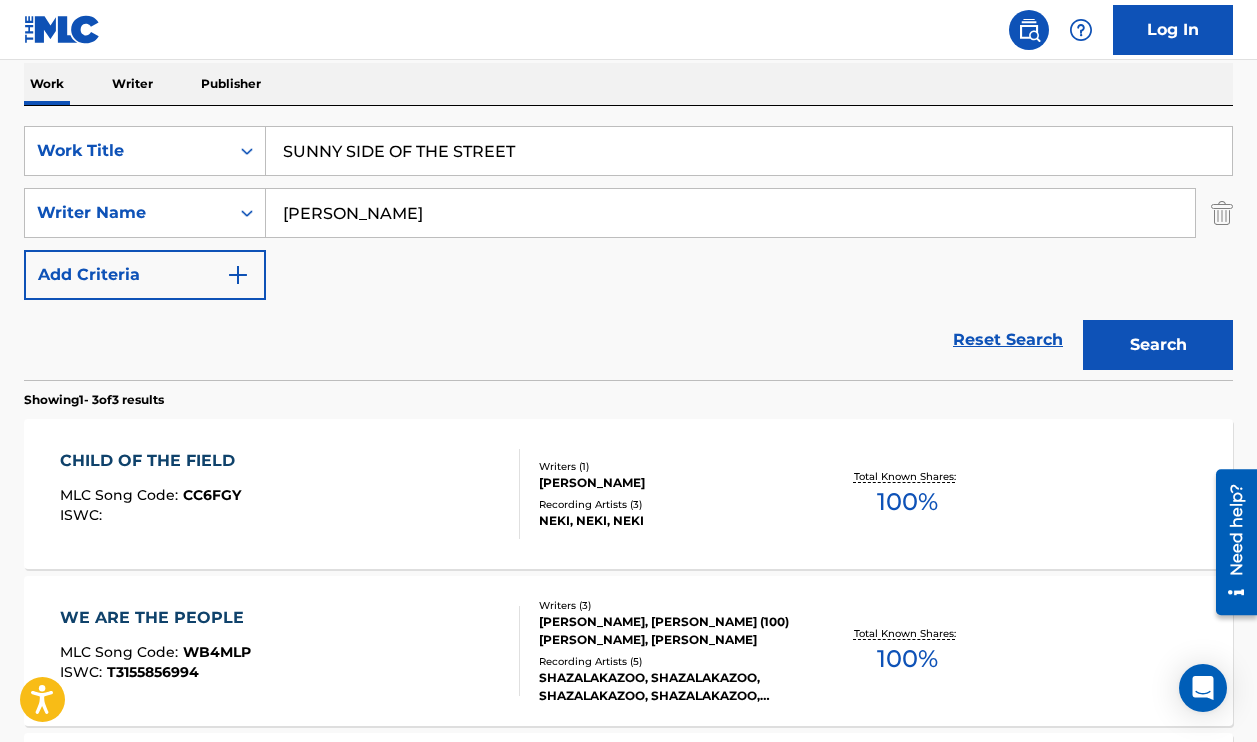 click on "SUNNY SIDE OF THE STREET" at bounding box center [749, 151] 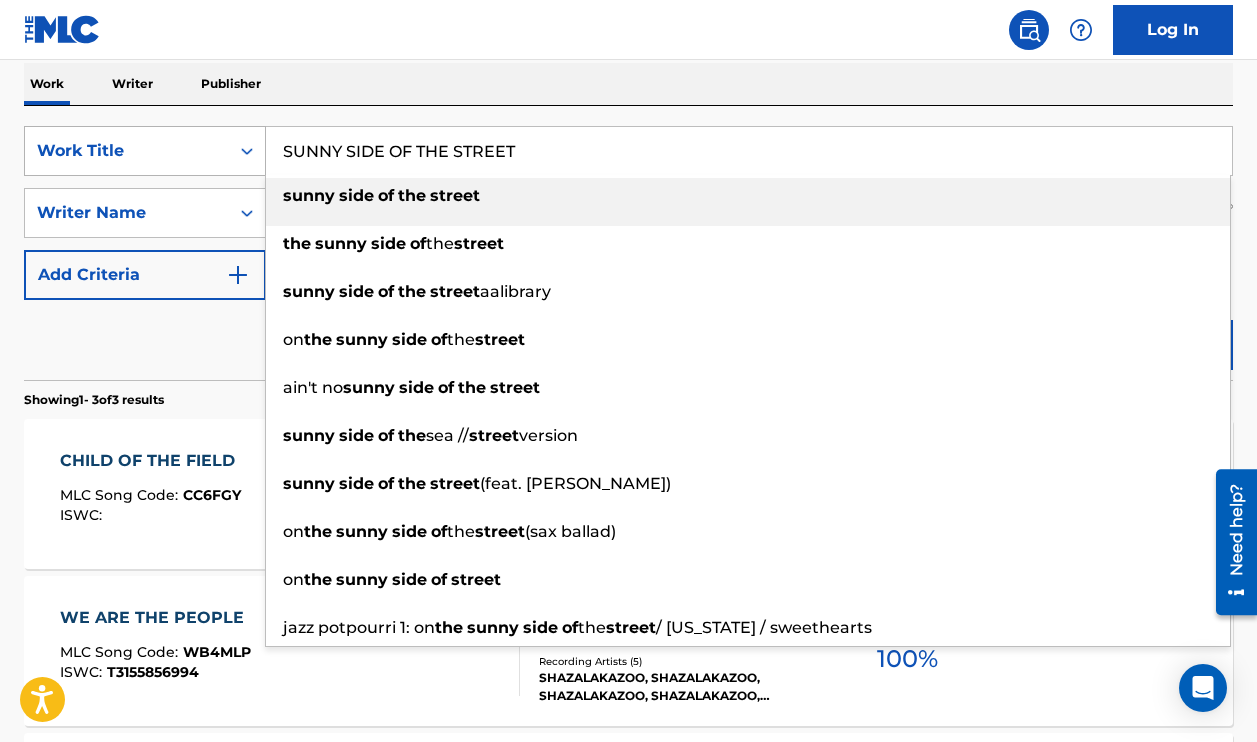 click on "Work Title" at bounding box center [127, 151] 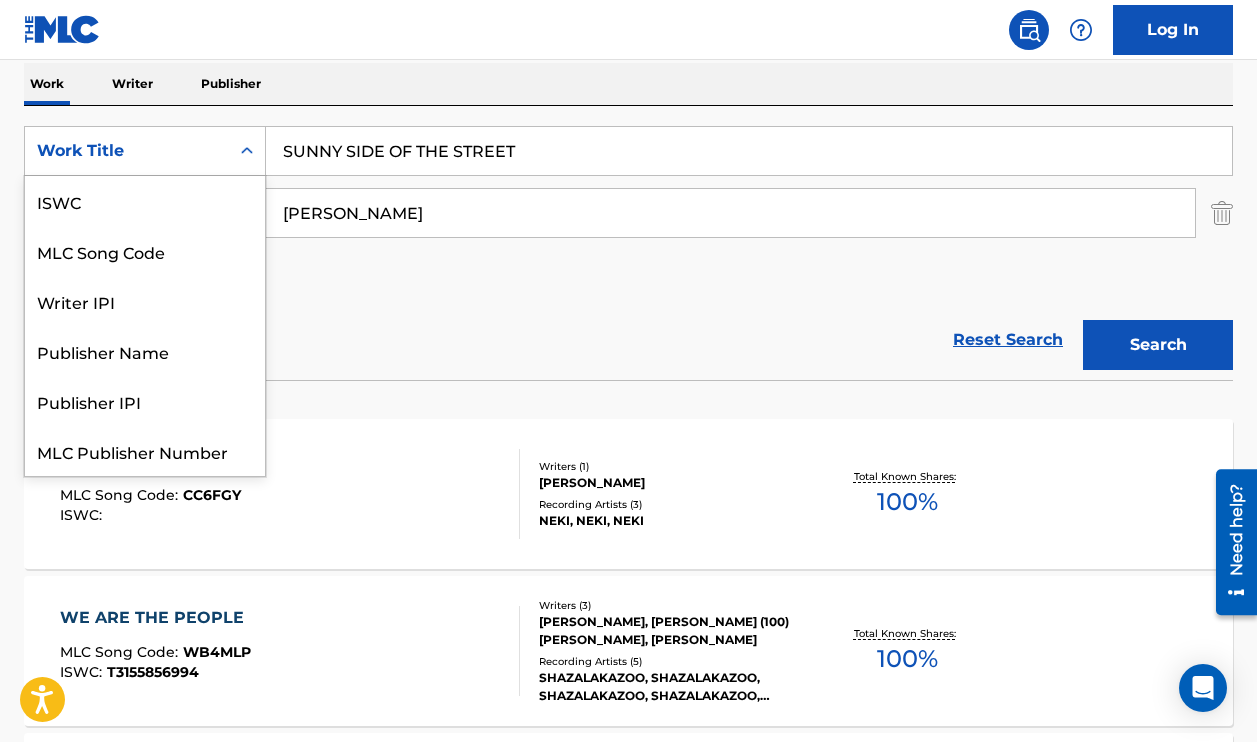 scroll, scrollTop: 50, scrollLeft: 0, axis: vertical 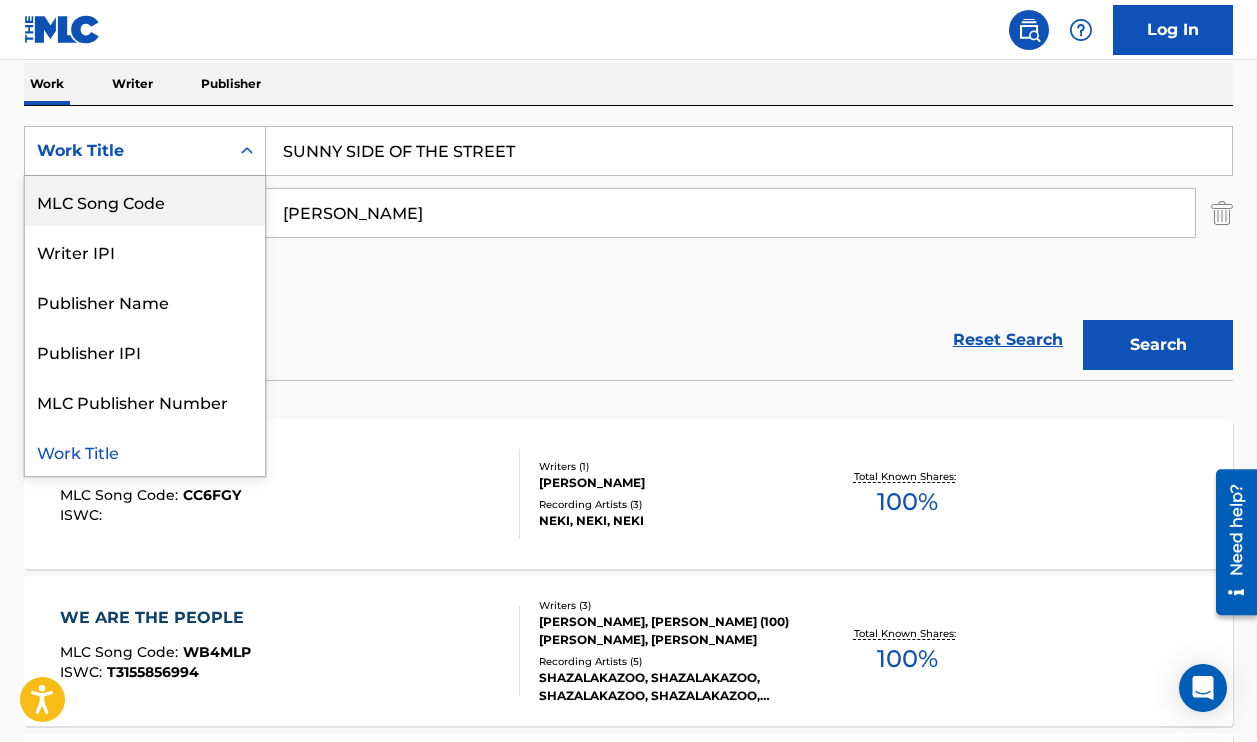 click on "MLC Song Code" at bounding box center (145, 201) 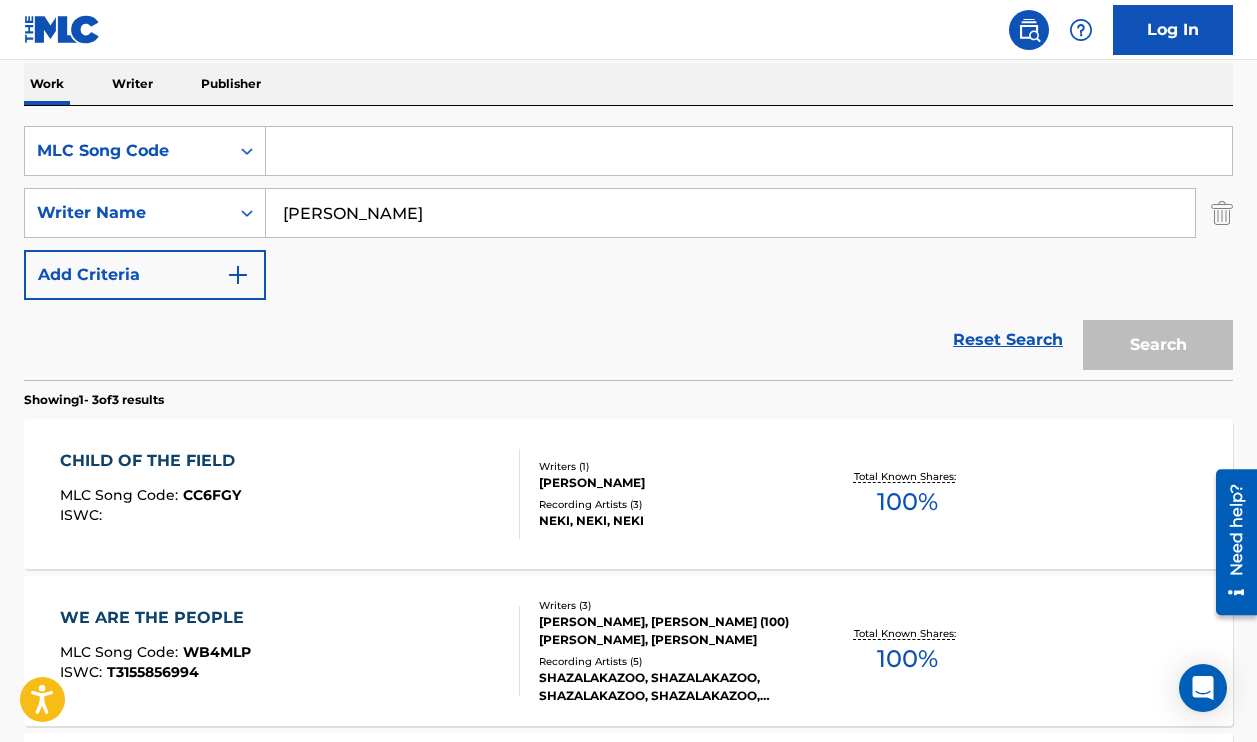 click at bounding box center [749, 151] 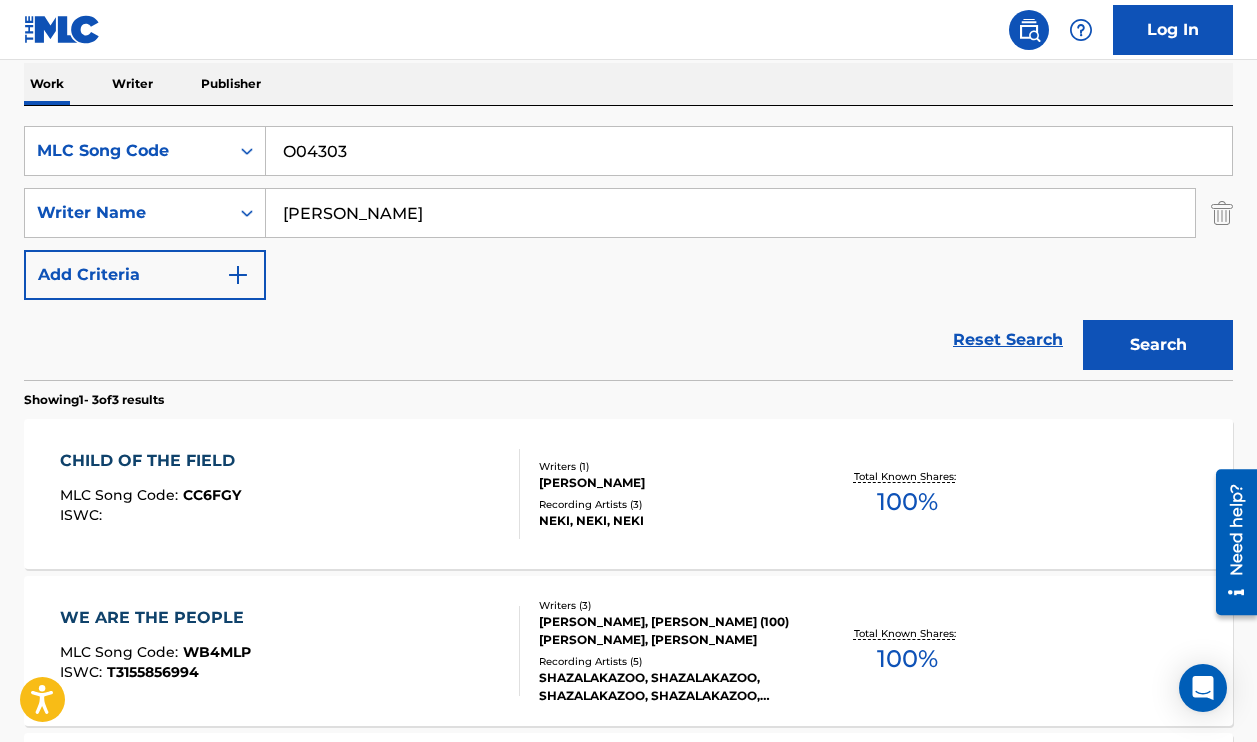 type on "O04303" 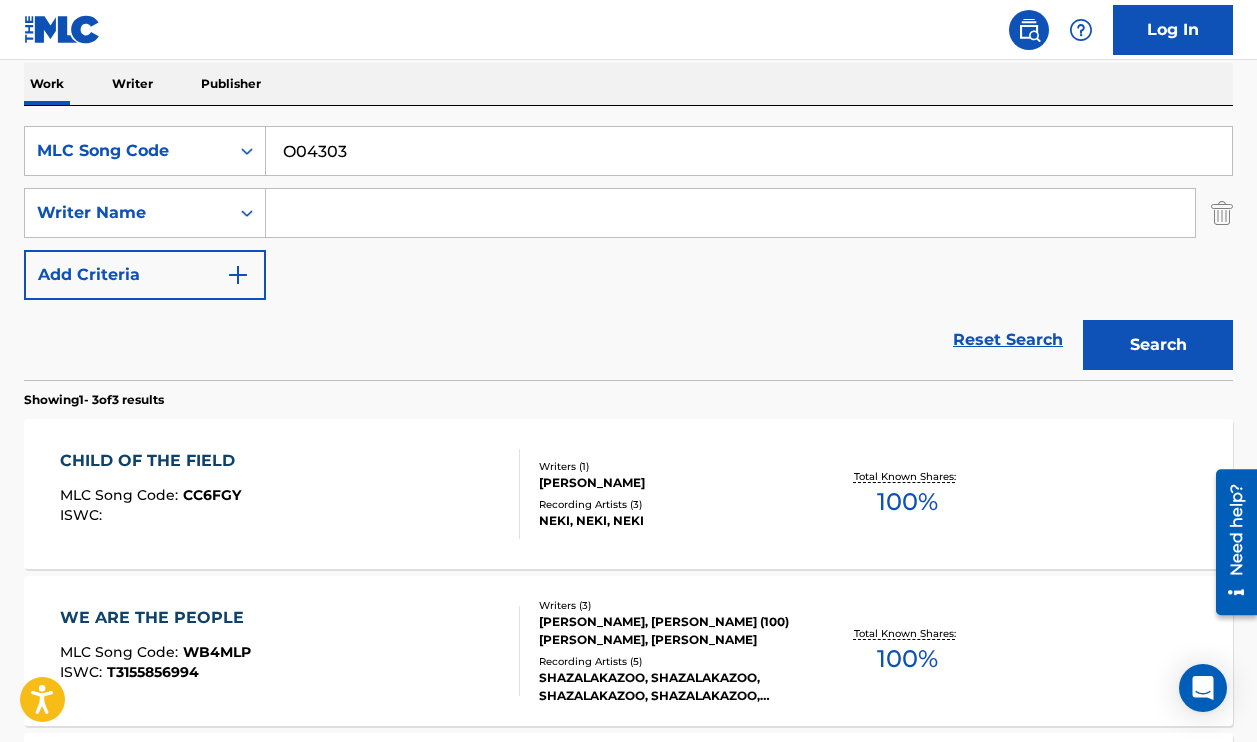 type 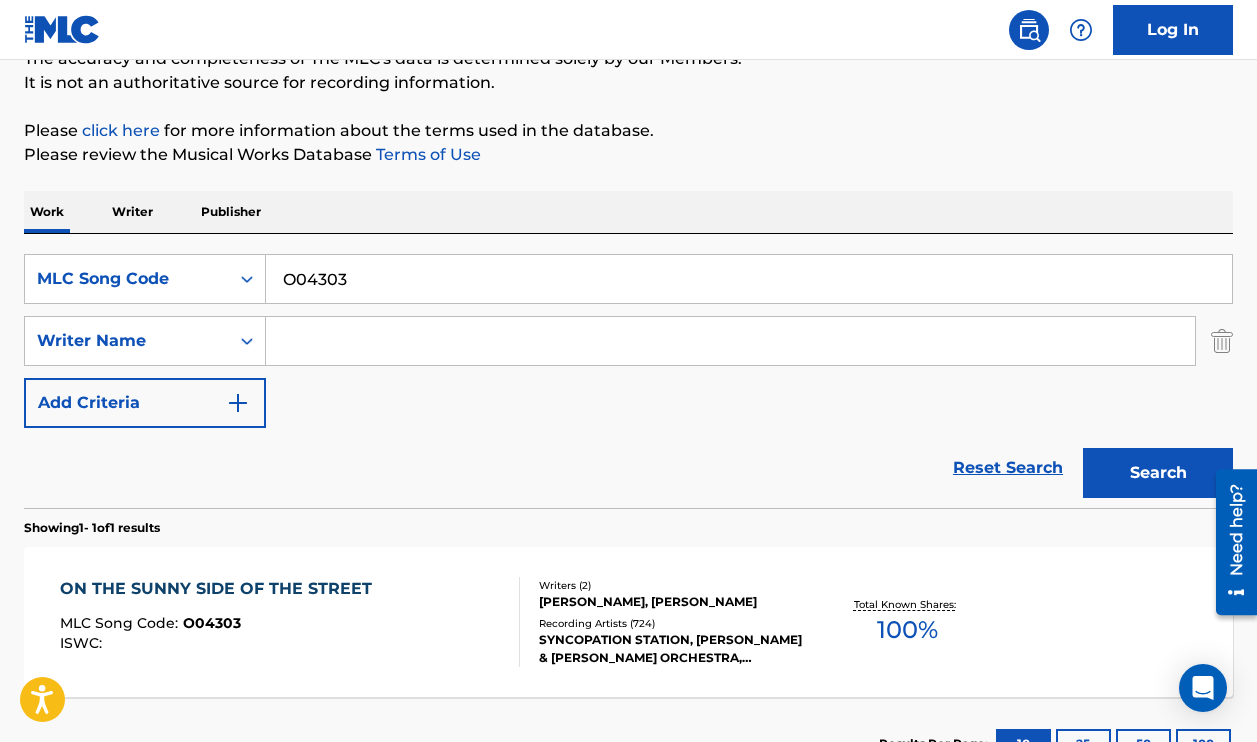scroll, scrollTop: 301, scrollLeft: 0, axis: vertical 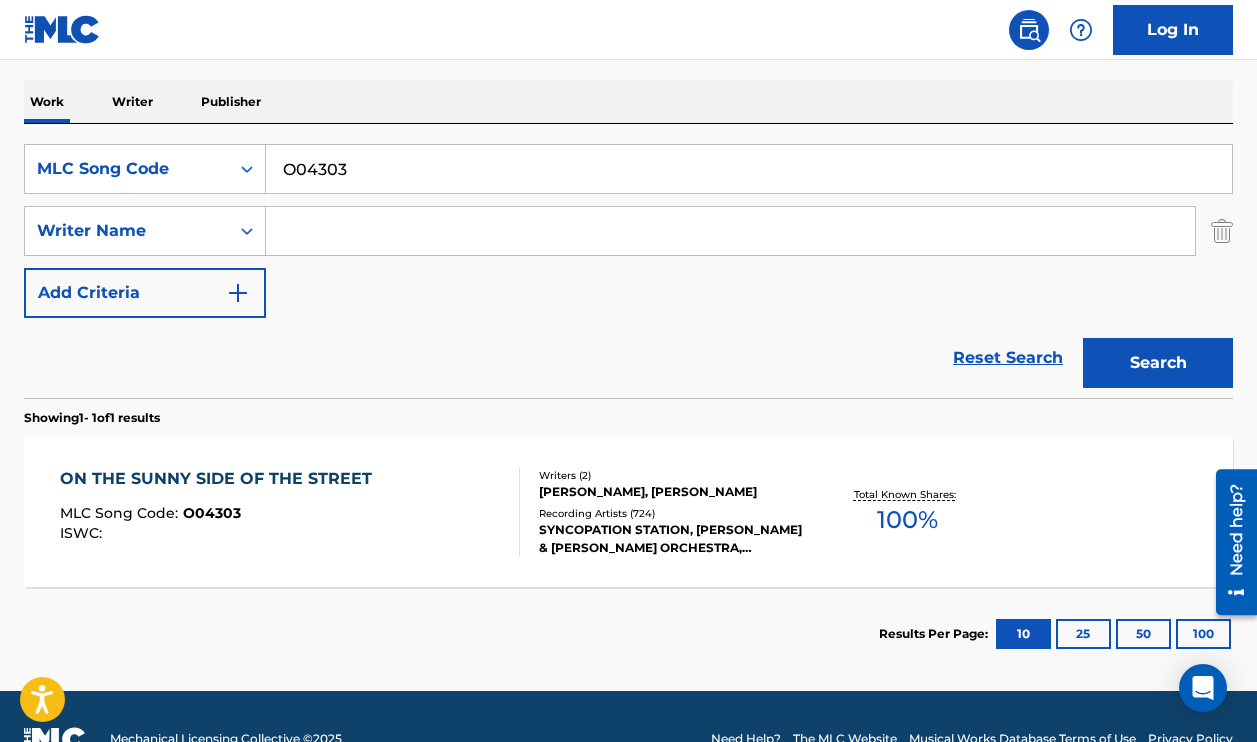 click on "SYNCOPATION STATION, [PERSON_NAME] & [PERSON_NAME] ORCHESTRA, [PERSON_NAME], [PERSON_NAME], [PERSON_NAME], [PERSON_NAME]" at bounding box center [673, 539] 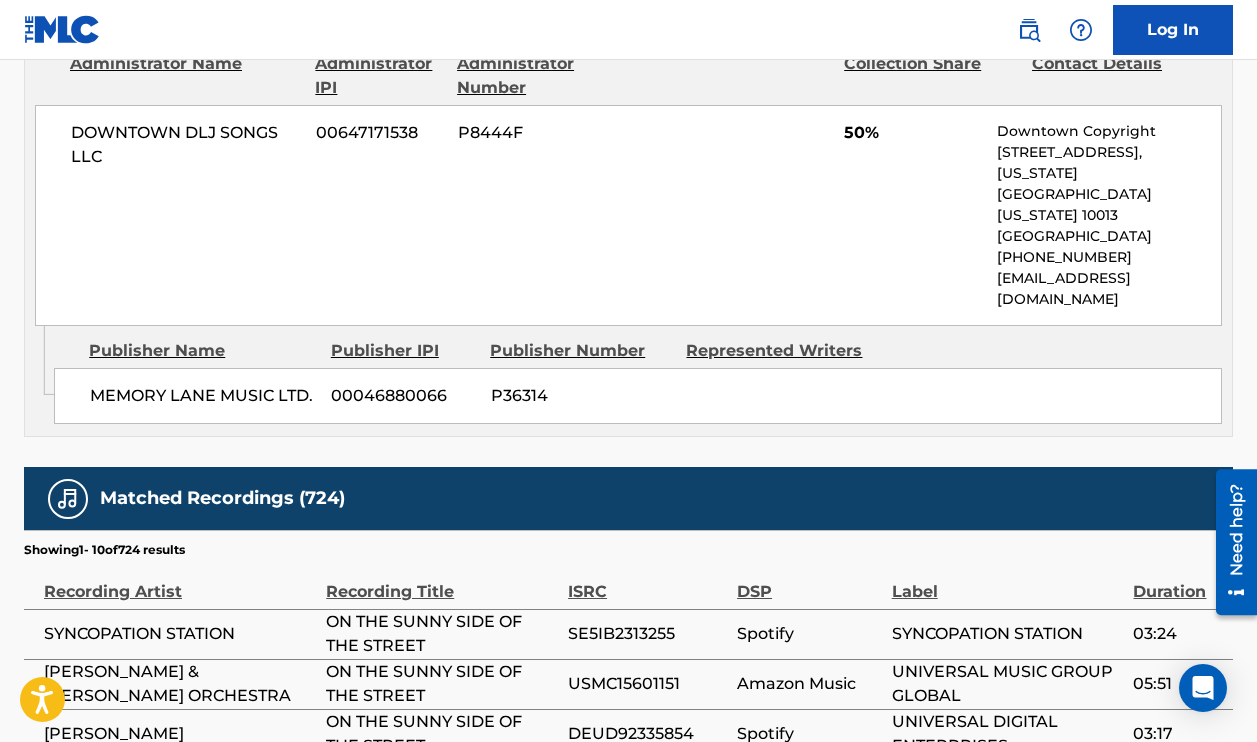scroll, scrollTop: 1338, scrollLeft: 0, axis: vertical 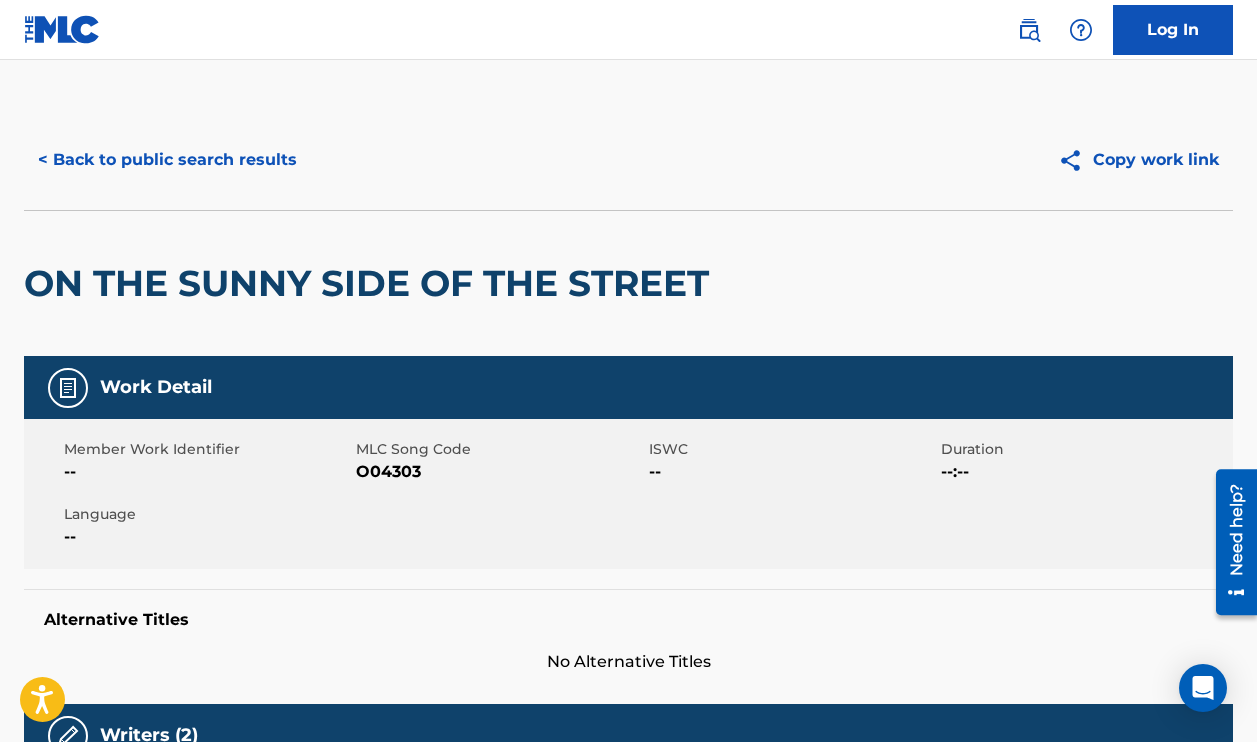 click on "< Back to public search results" at bounding box center [167, 160] 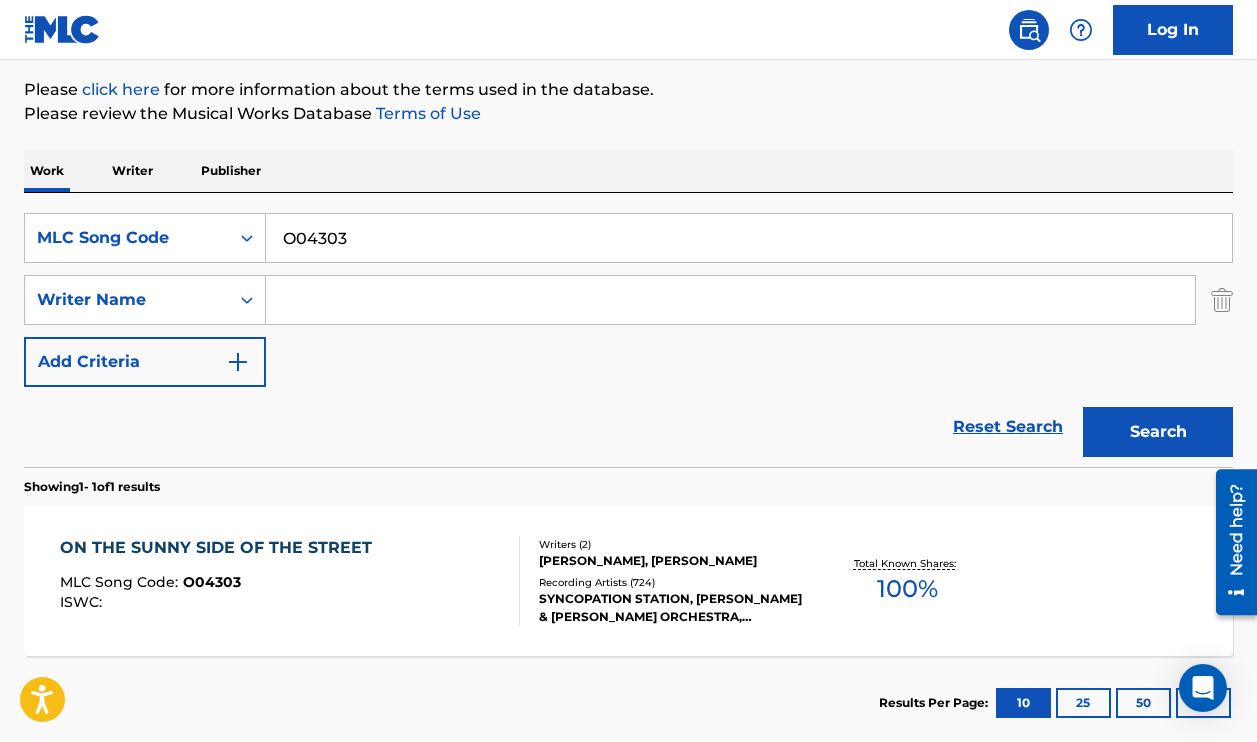click at bounding box center [730, 300] 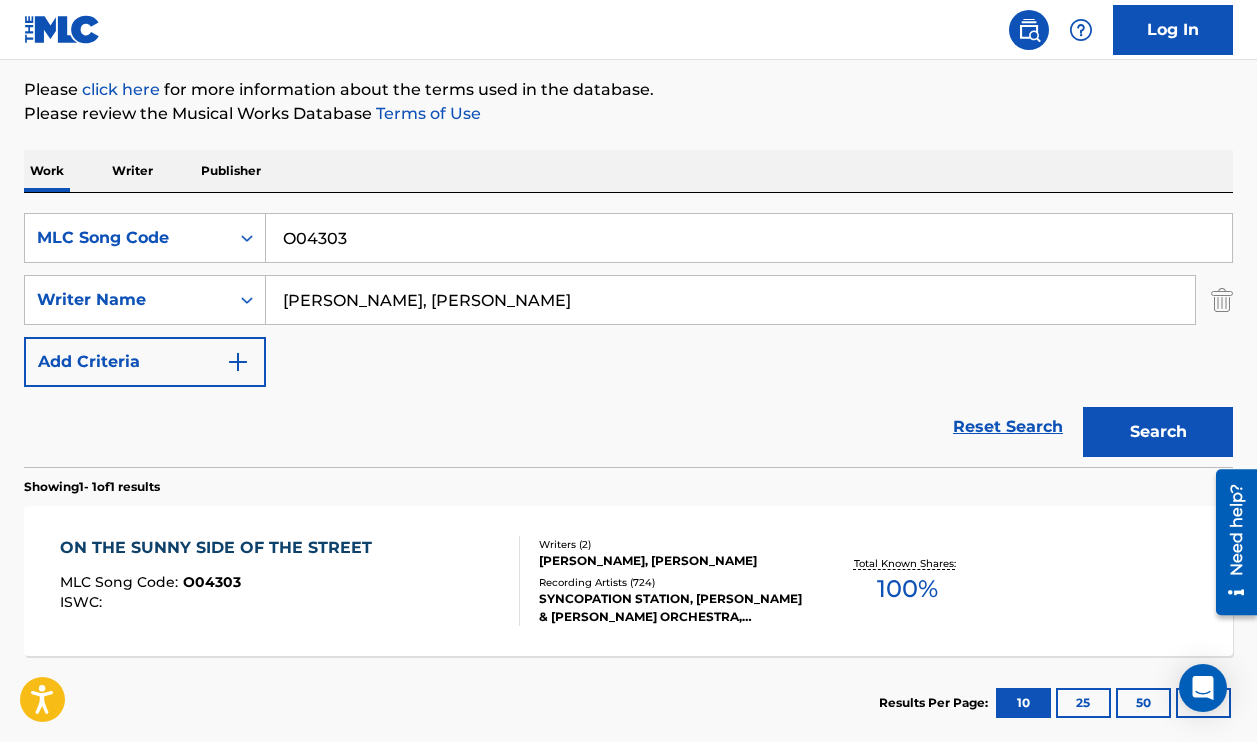 drag, startPoint x: 581, startPoint y: 295, endPoint x: 402, endPoint y: 296, distance: 179.00279 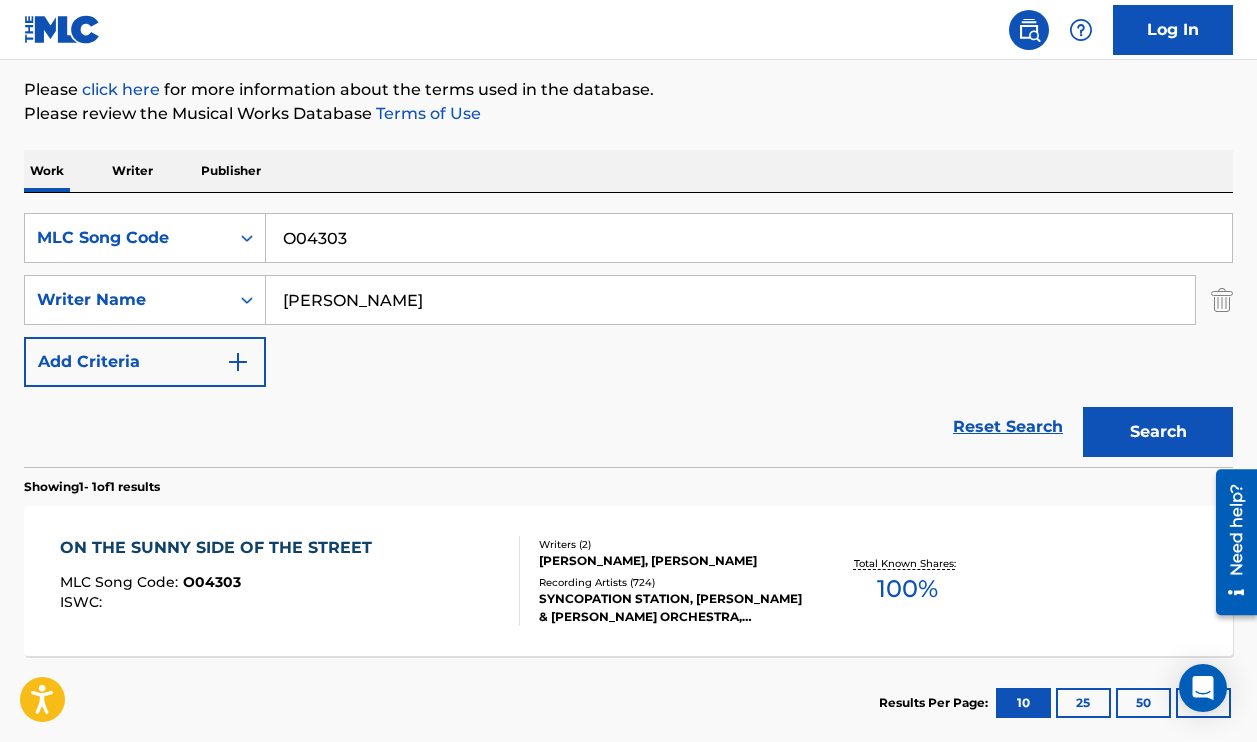 type on "[PERSON_NAME]" 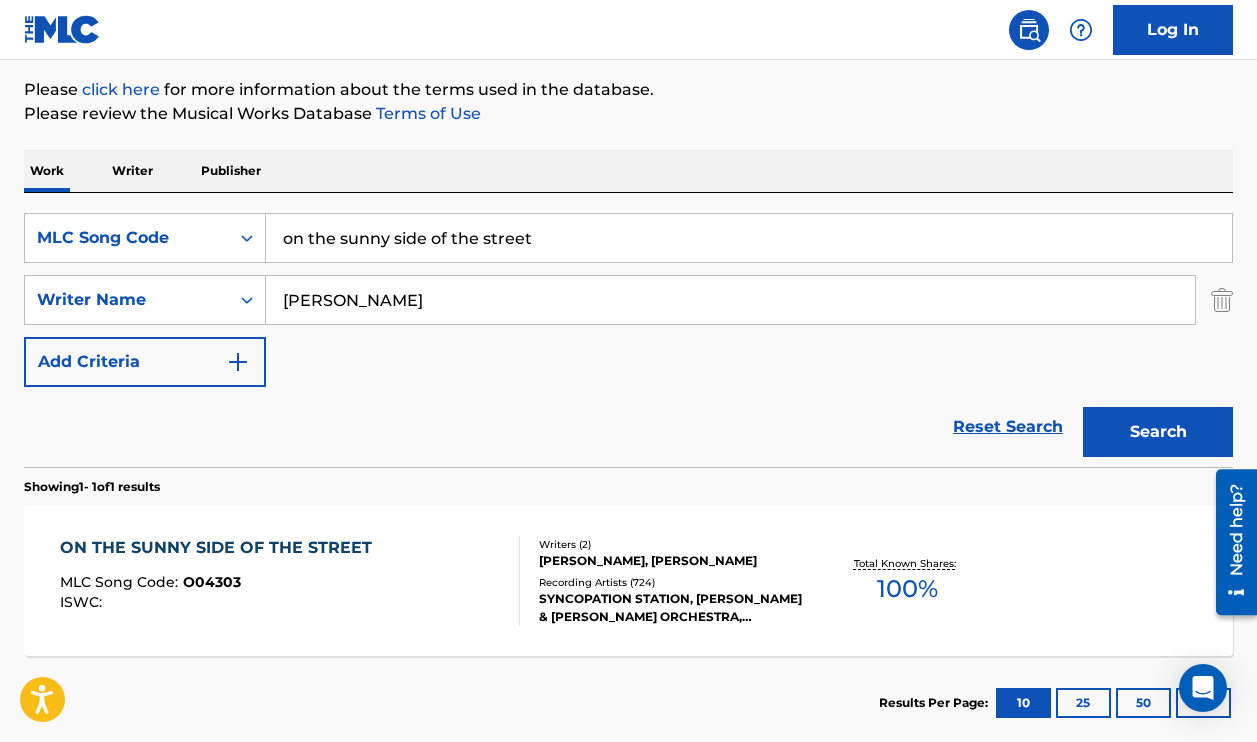 type on "on the sunny side of the street" 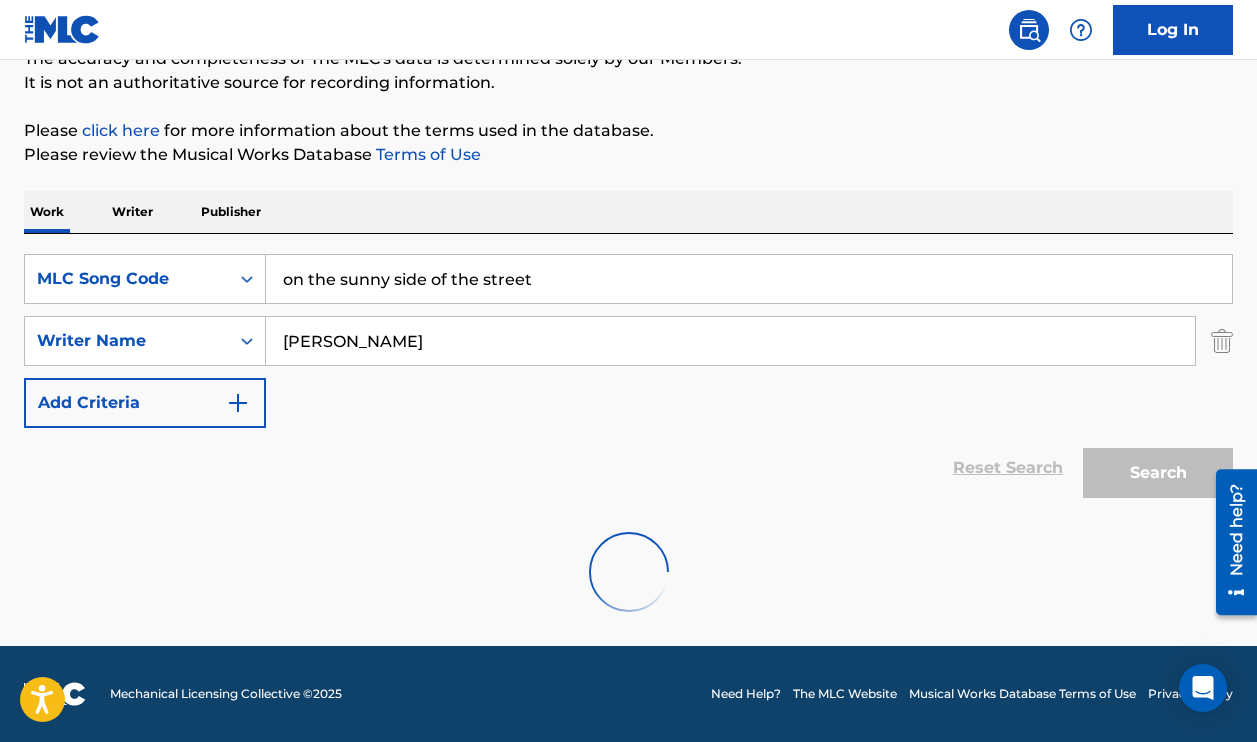scroll, scrollTop: 126, scrollLeft: 0, axis: vertical 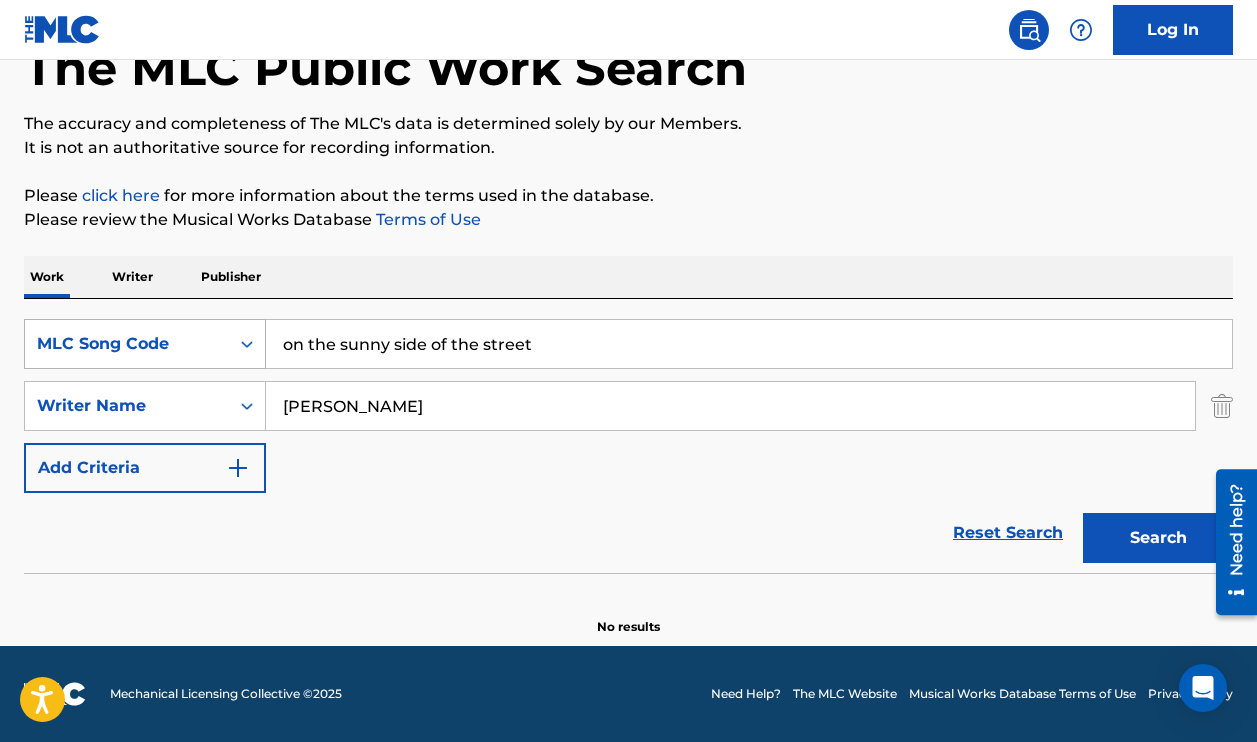 click on "MLC Song Code" at bounding box center [127, 344] 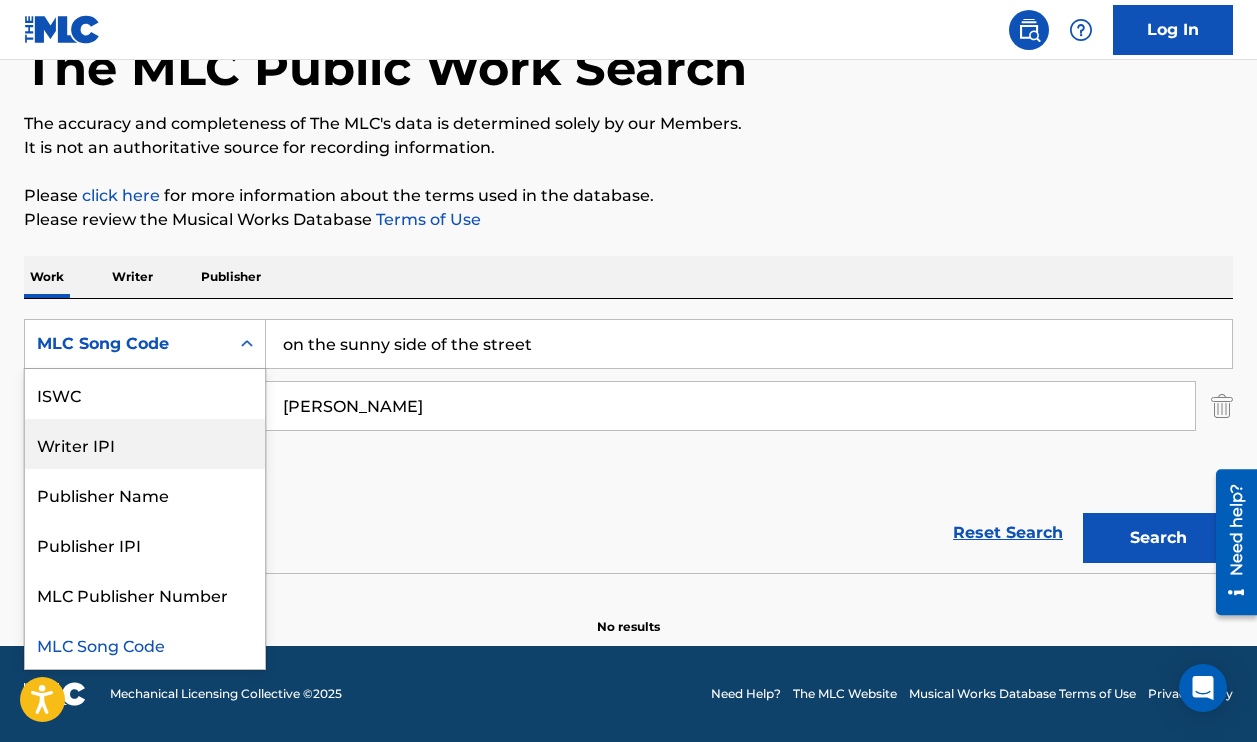 scroll, scrollTop: 0, scrollLeft: 0, axis: both 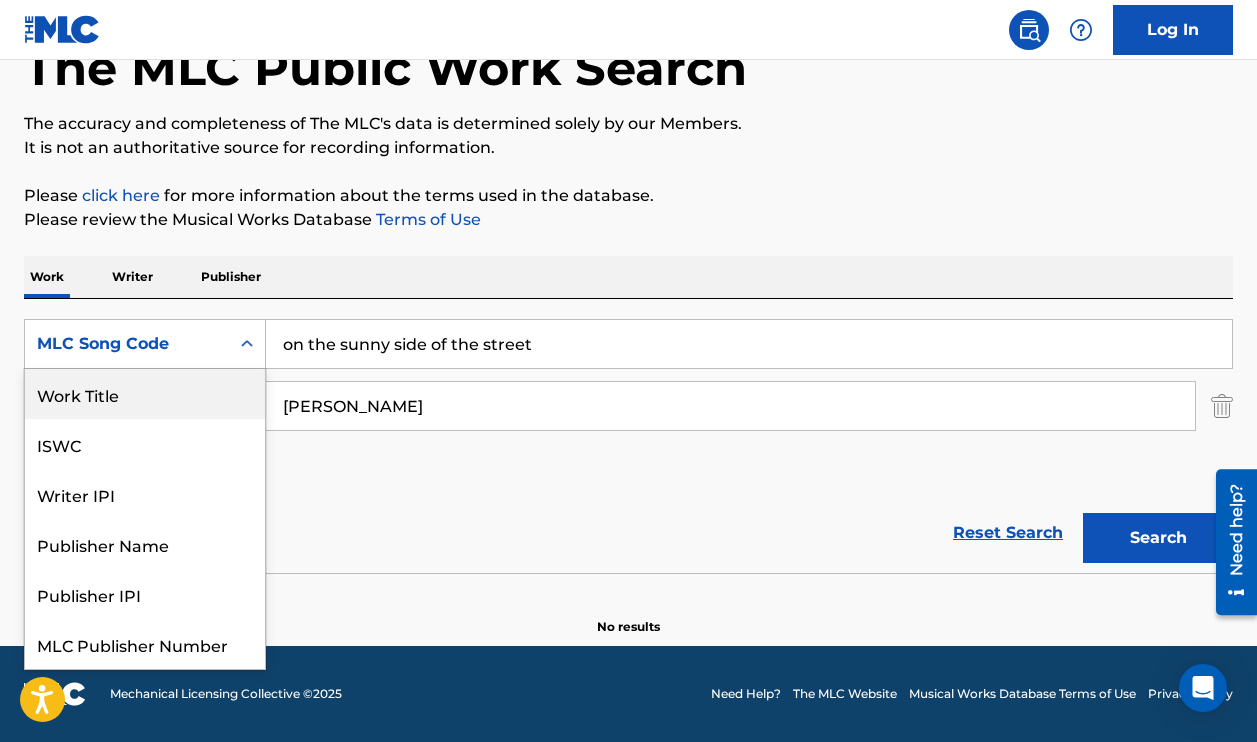 click on "Work Title" at bounding box center (145, 394) 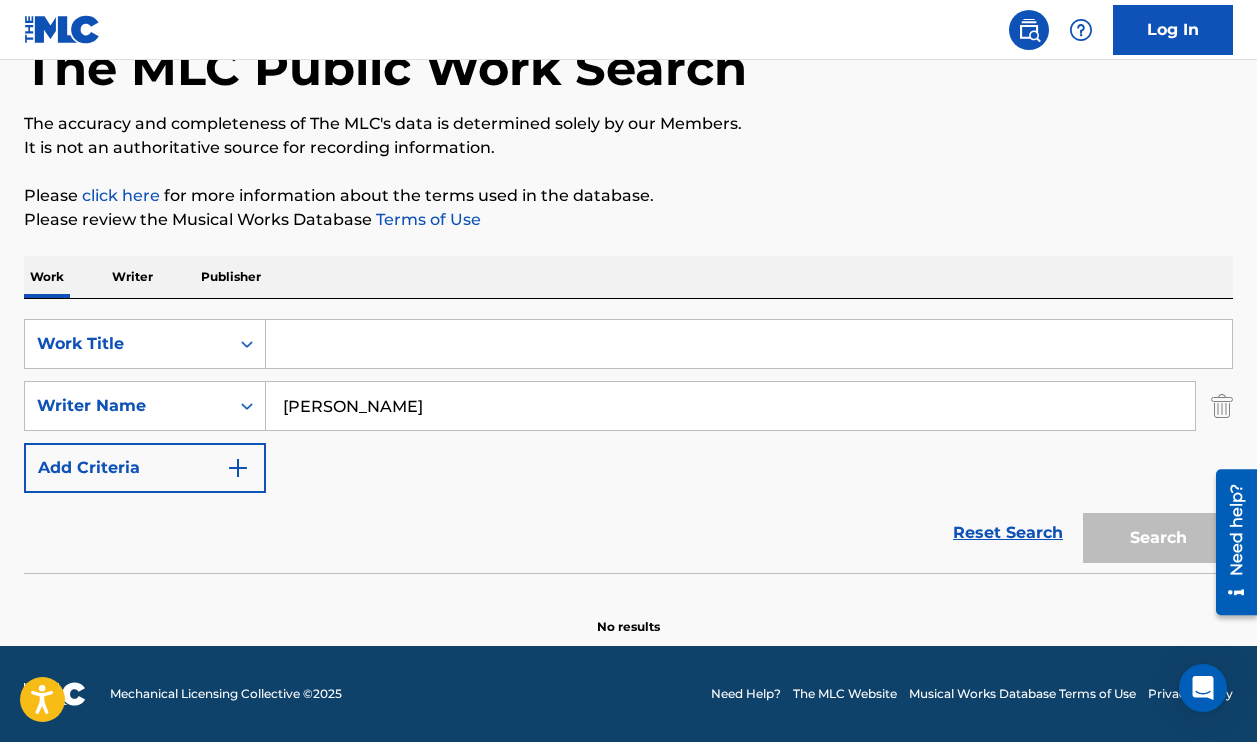 click at bounding box center (749, 344) 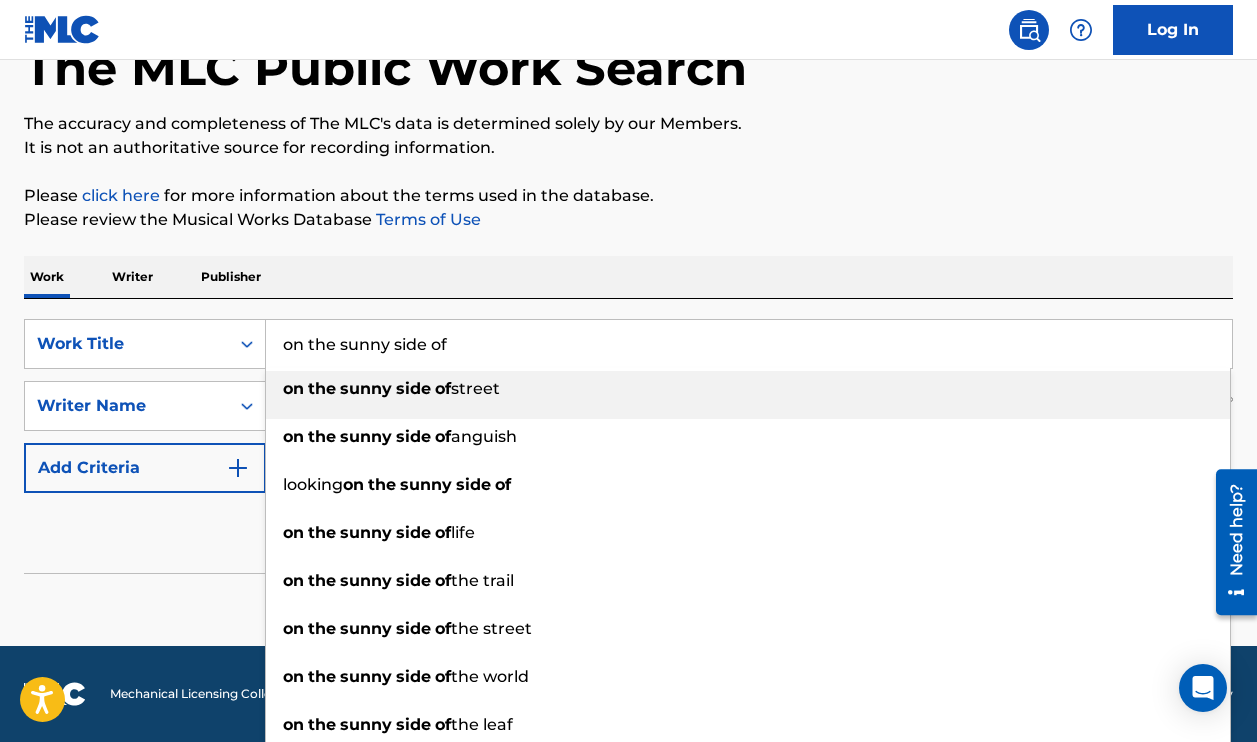 type on "on the sunny side of street" 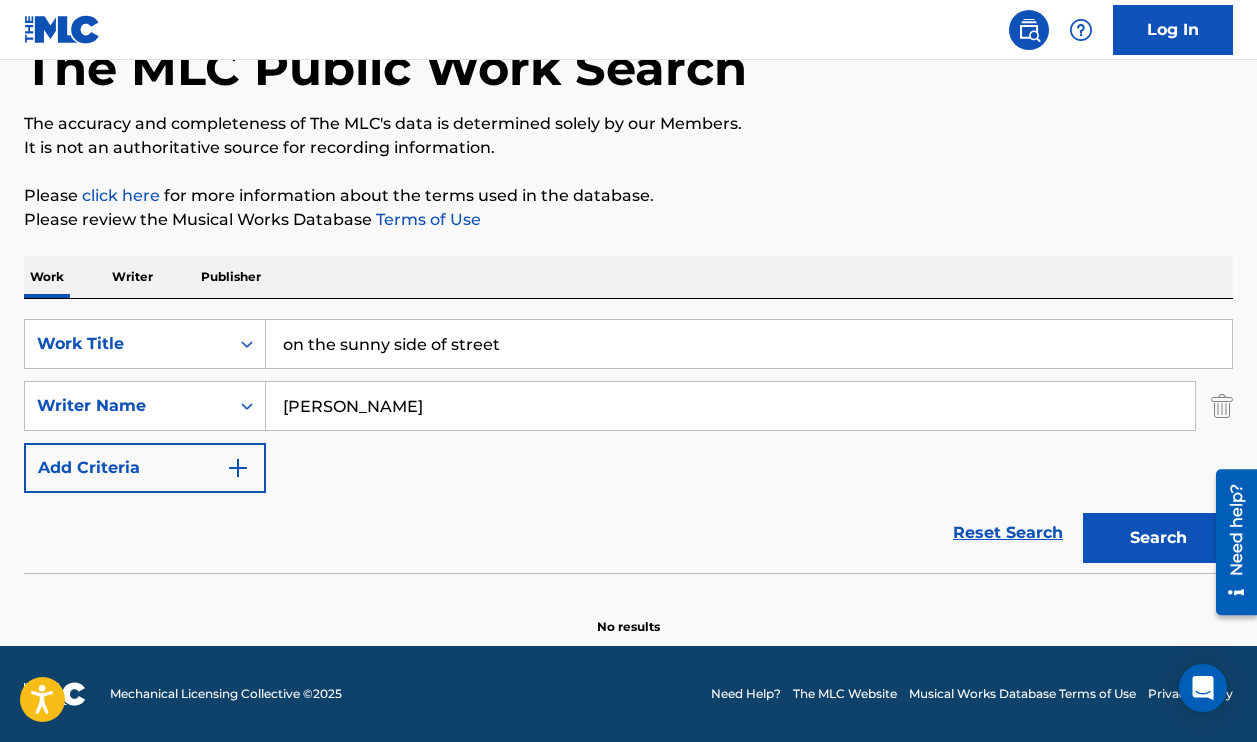 click on "Search" at bounding box center (1158, 538) 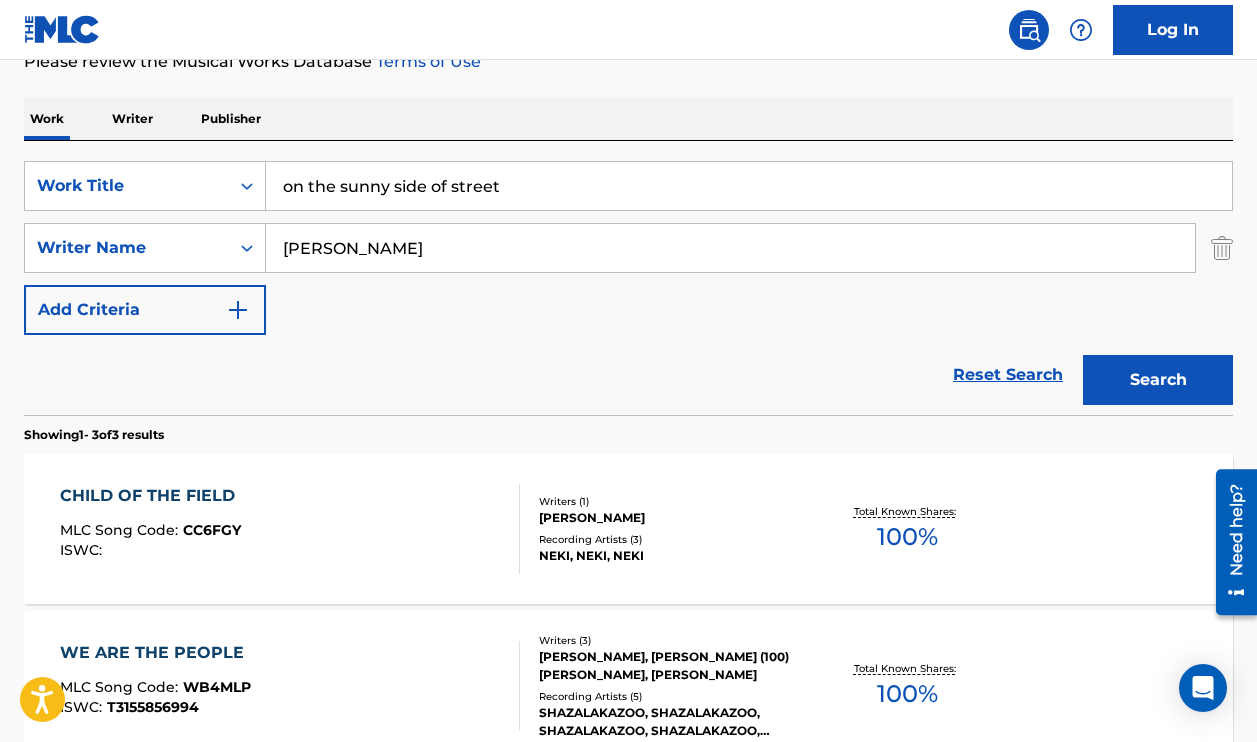 scroll, scrollTop: 285, scrollLeft: 0, axis: vertical 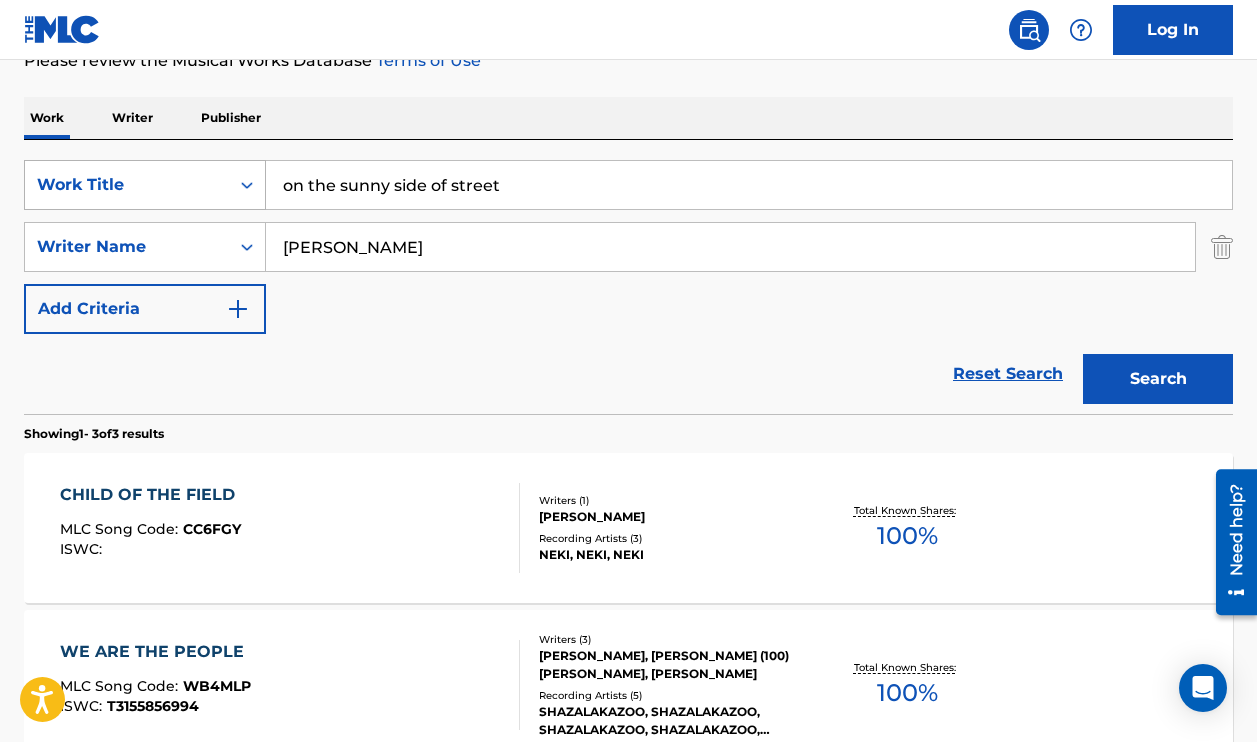 click on "Work Title" at bounding box center (127, 185) 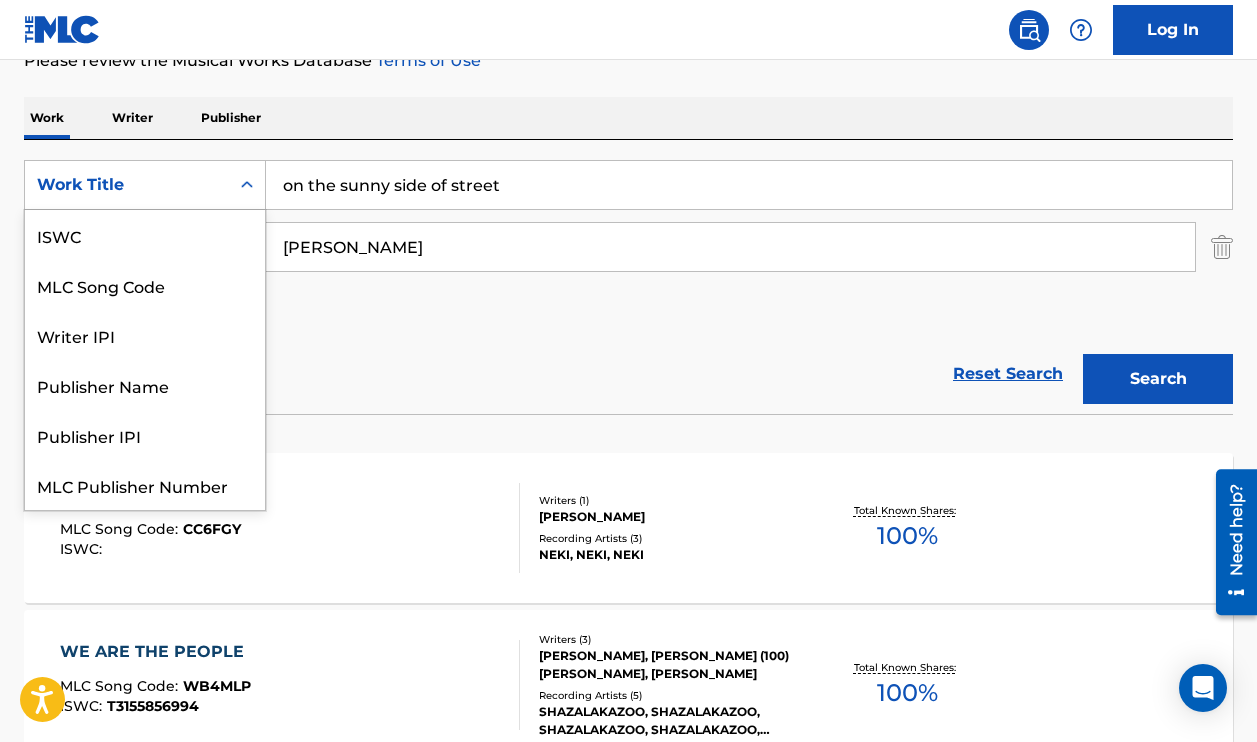 scroll, scrollTop: 50, scrollLeft: 0, axis: vertical 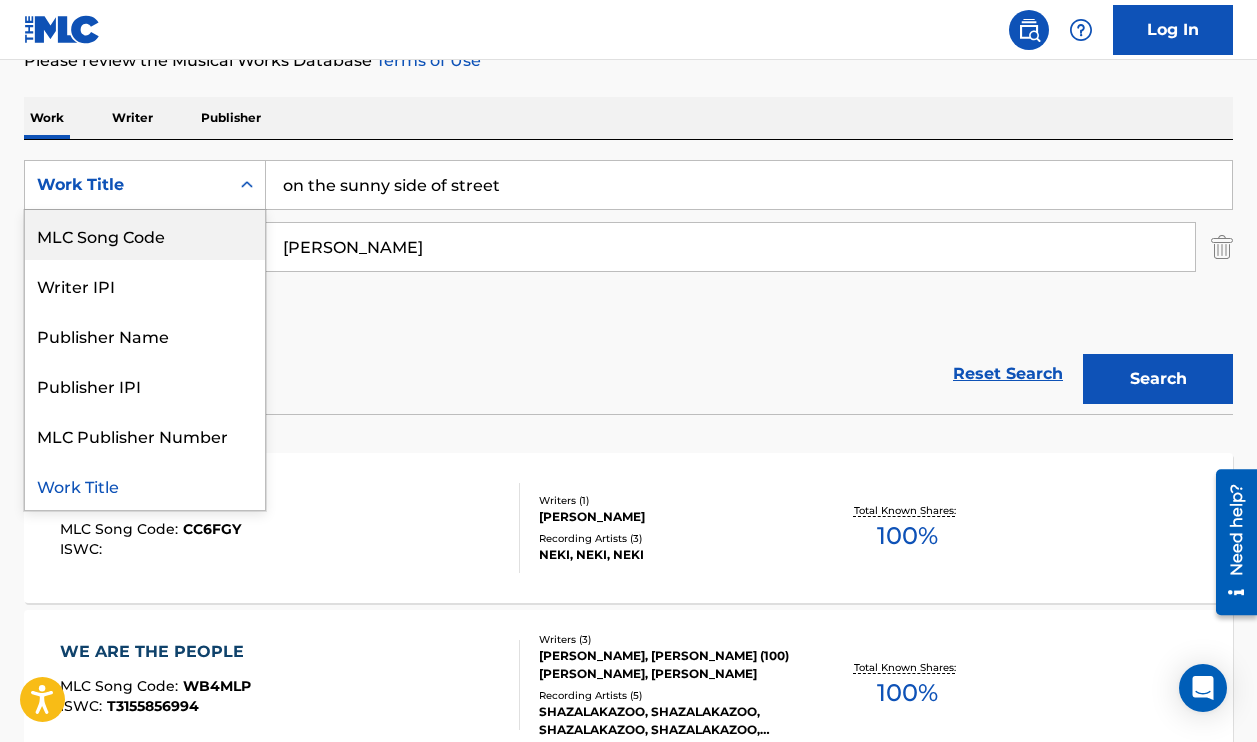 click on "MLC Song Code" at bounding box center [145, 235] 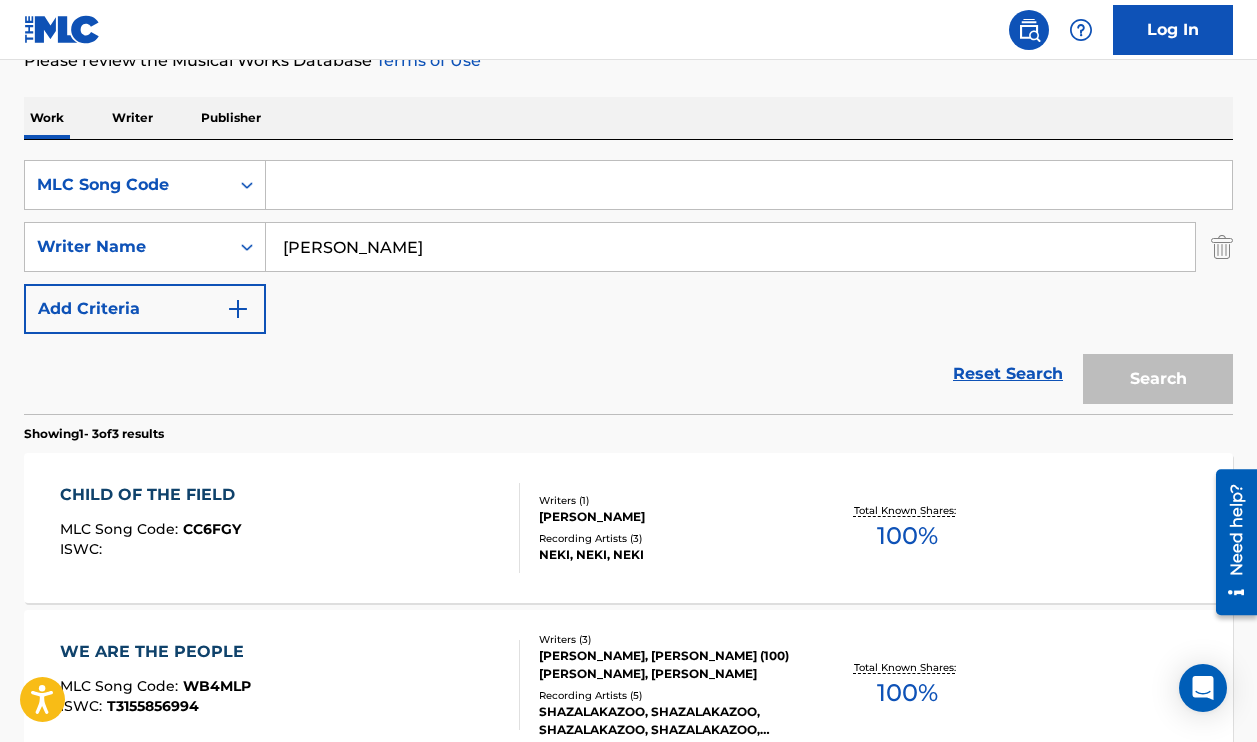 click at bounding box center (749, 185) 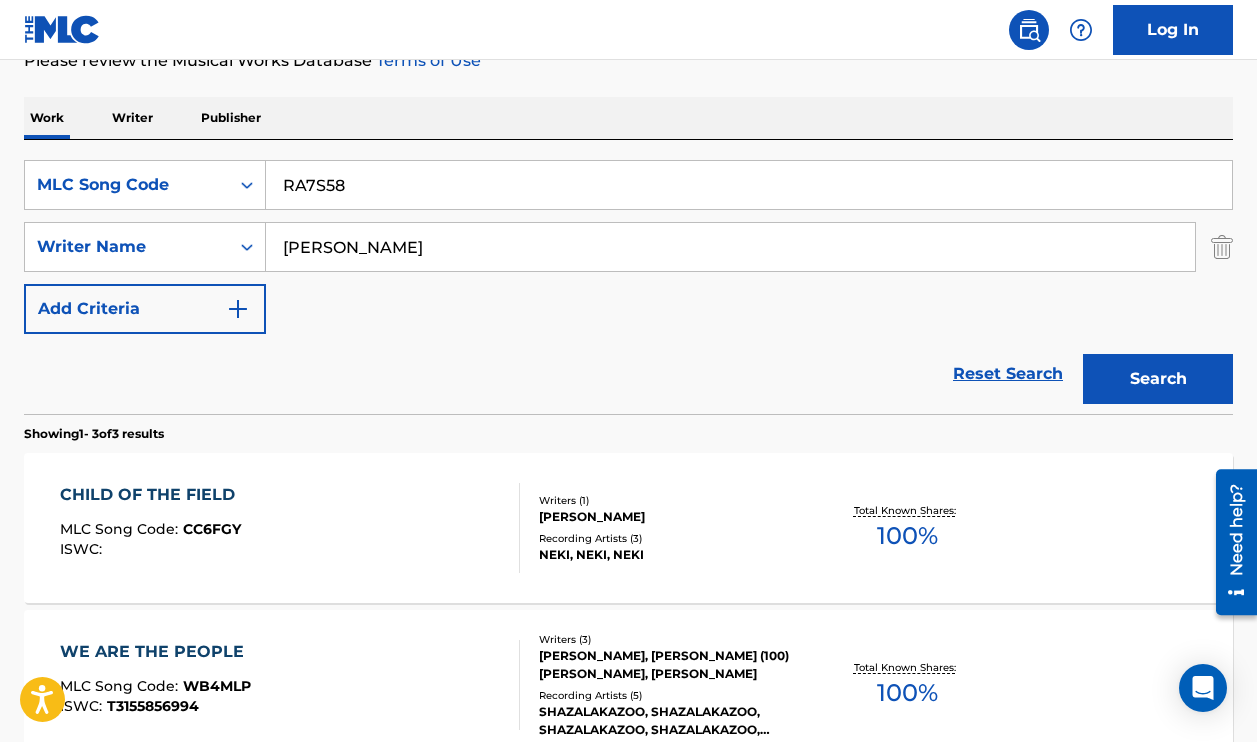 type on "RA7S58" 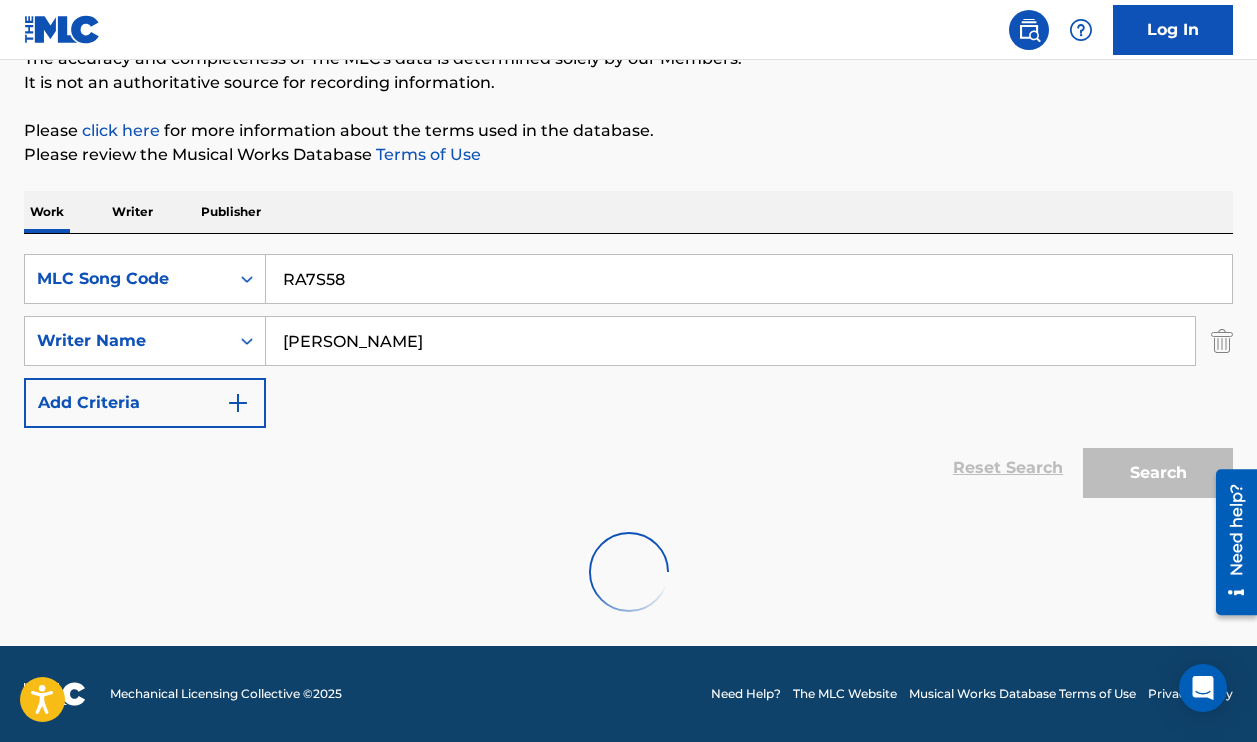 scroll, scrollTop: 126, scrollLeft: 0, axis: vertical 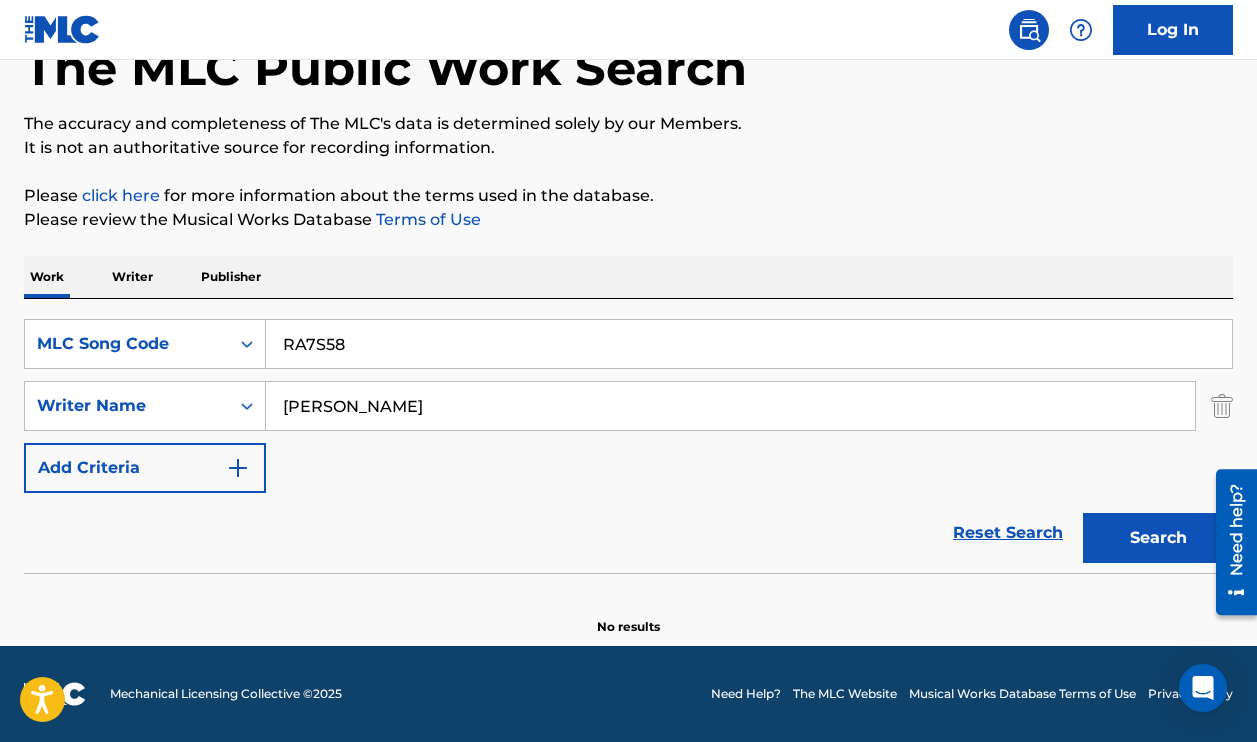 click on "[PERSON_NAME]" at bounding box center [730, 406] 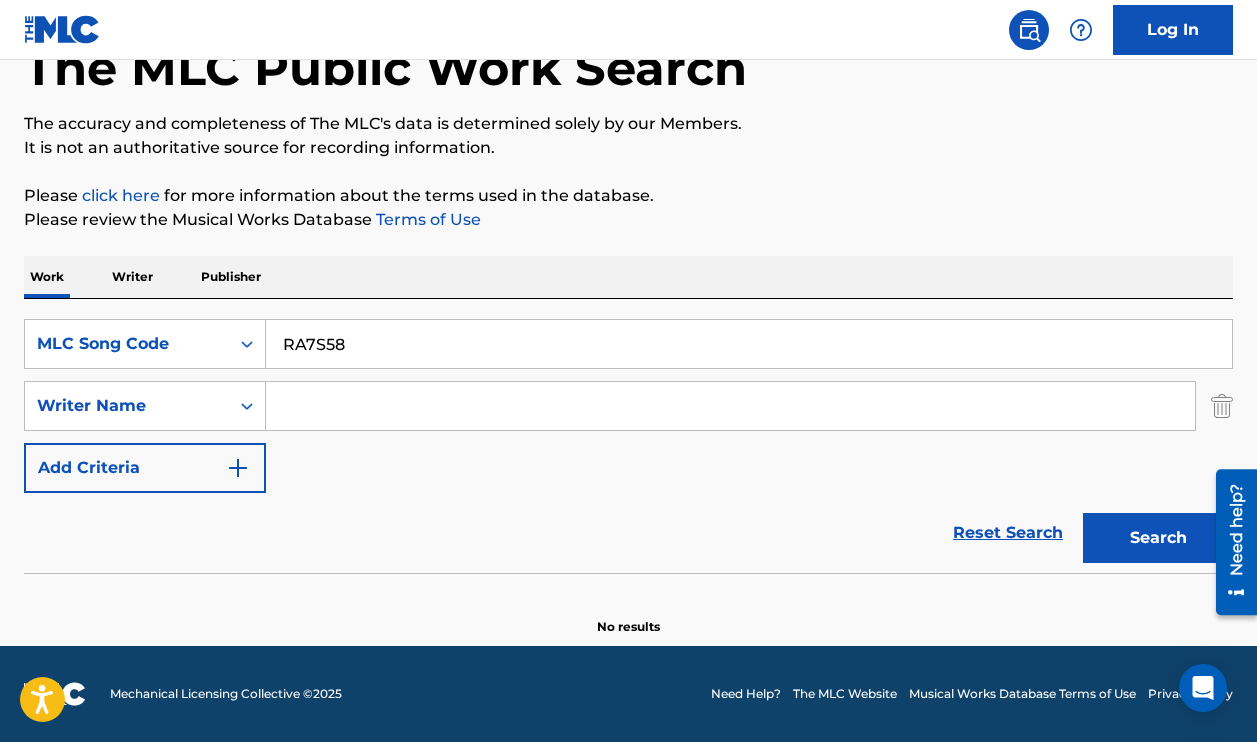 type 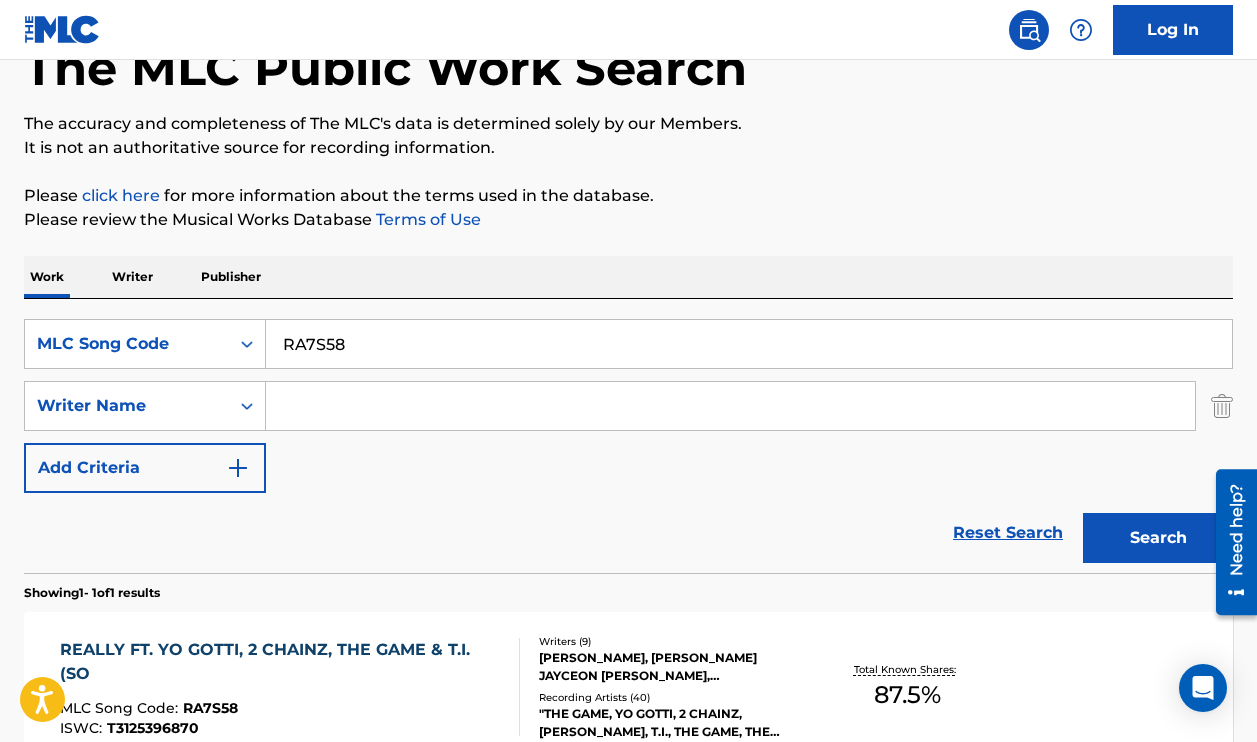 click on "REALLY FT. YO GOTTI, 2 CHAINZ, THE GAME & T.I. (SO" at bounding box center [281, 662] 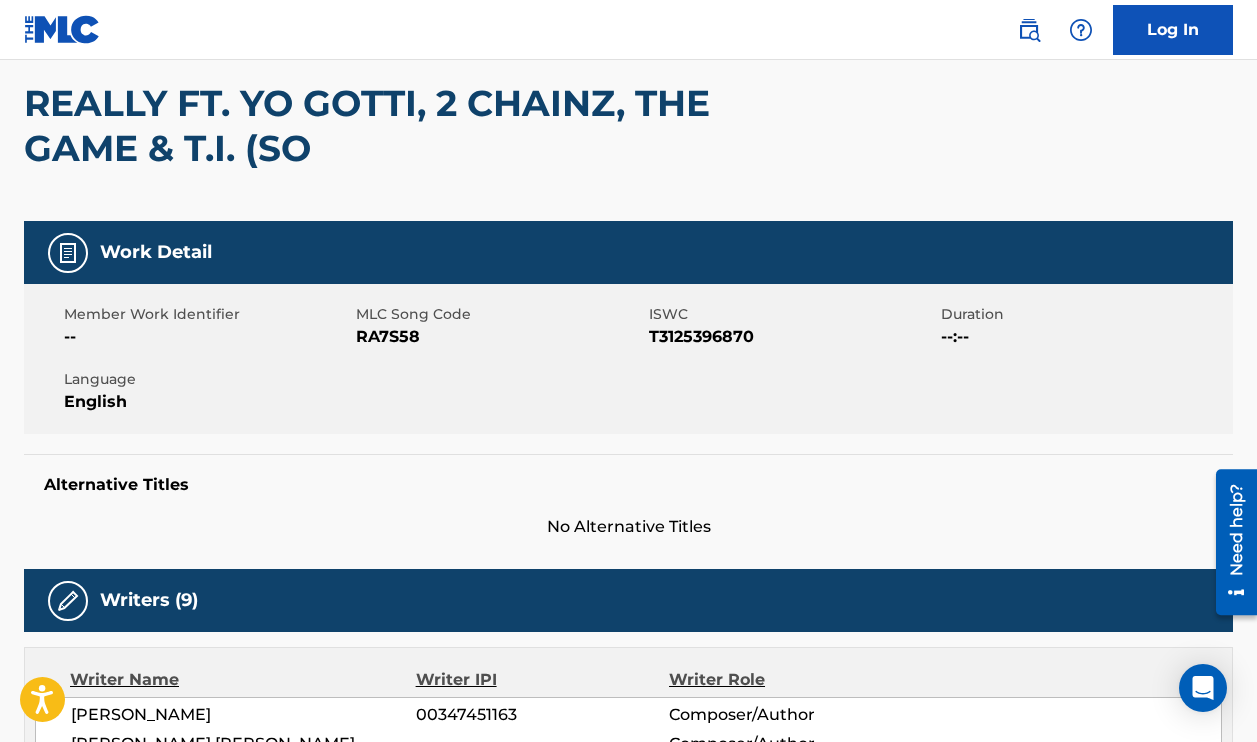 scroll, scrollTop: 188, scrollLeft: 0, axis: vertical 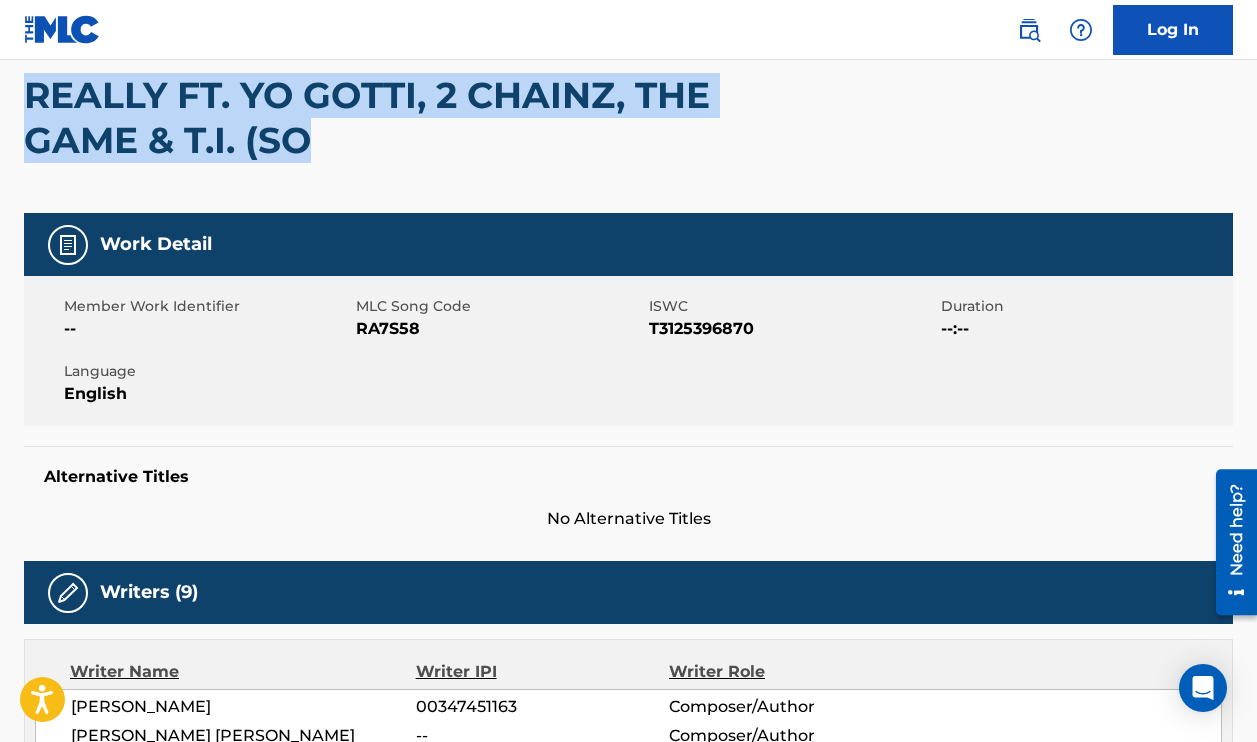 drag, startPoint x: 37, startPoint y: 100, endPoint x: 510, endPoint y: 207, distance: 484.95154 